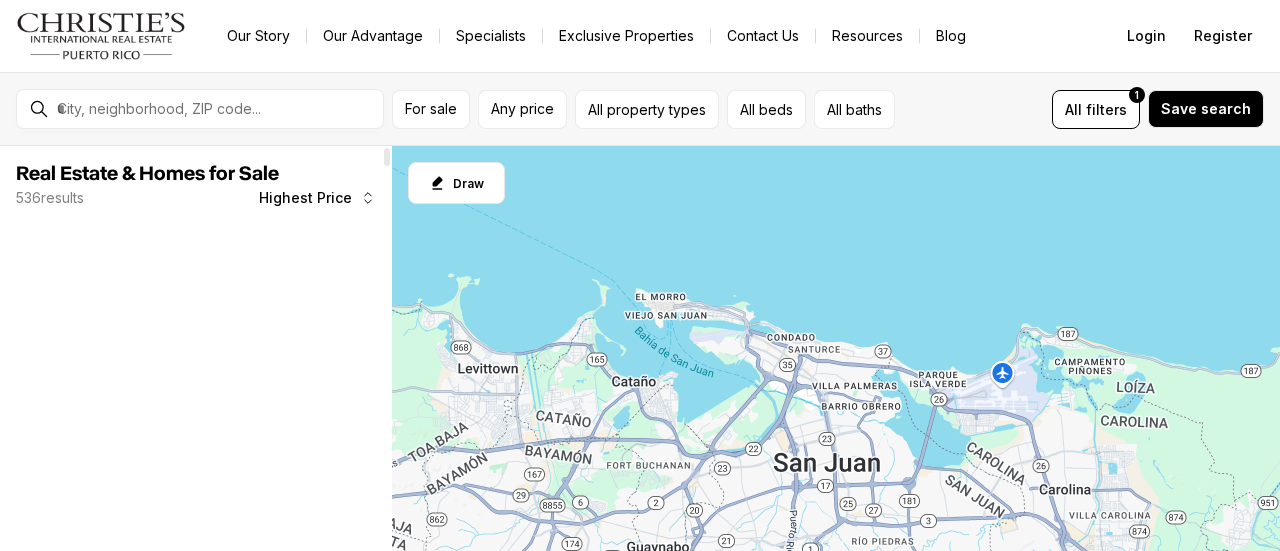 scroll, scrollTop: 0, scrollLeft: 0, axis: both 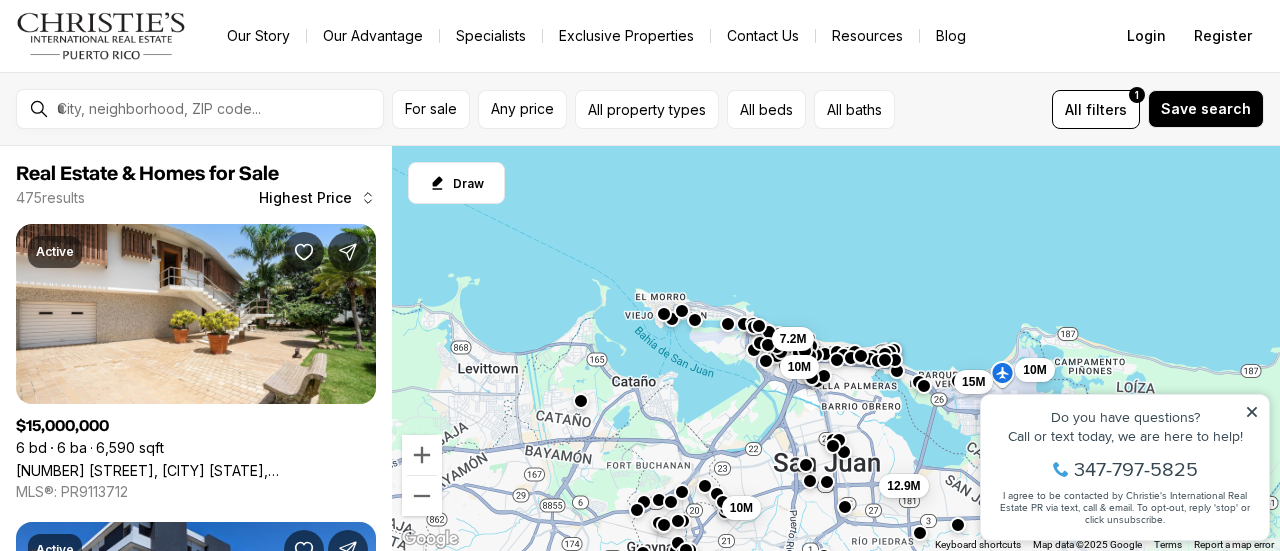 click 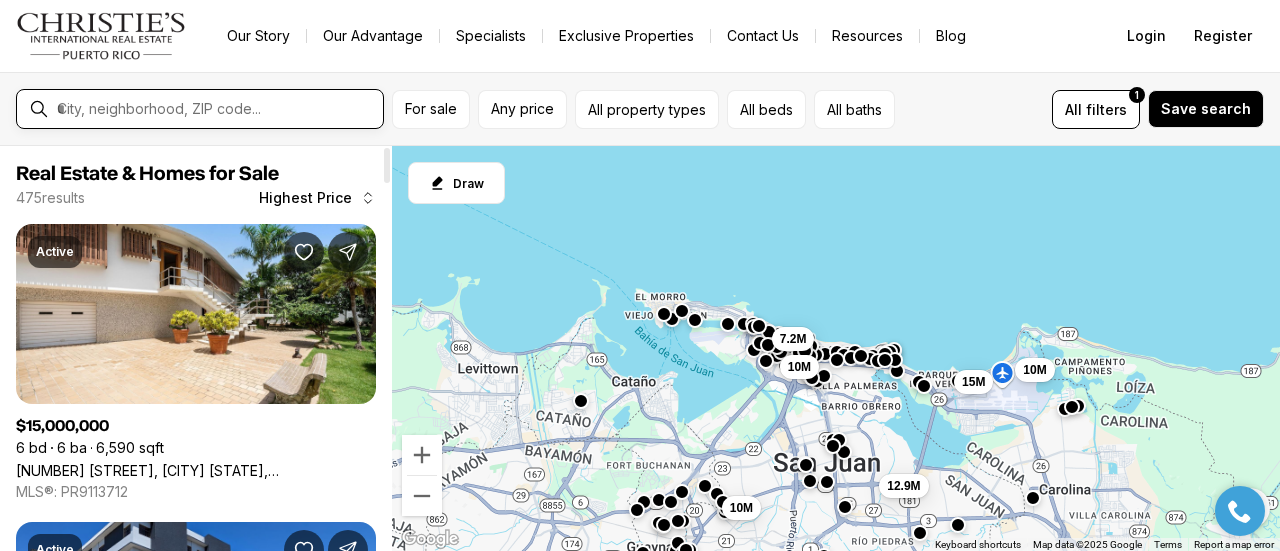 click at bounding box center [216, 109] 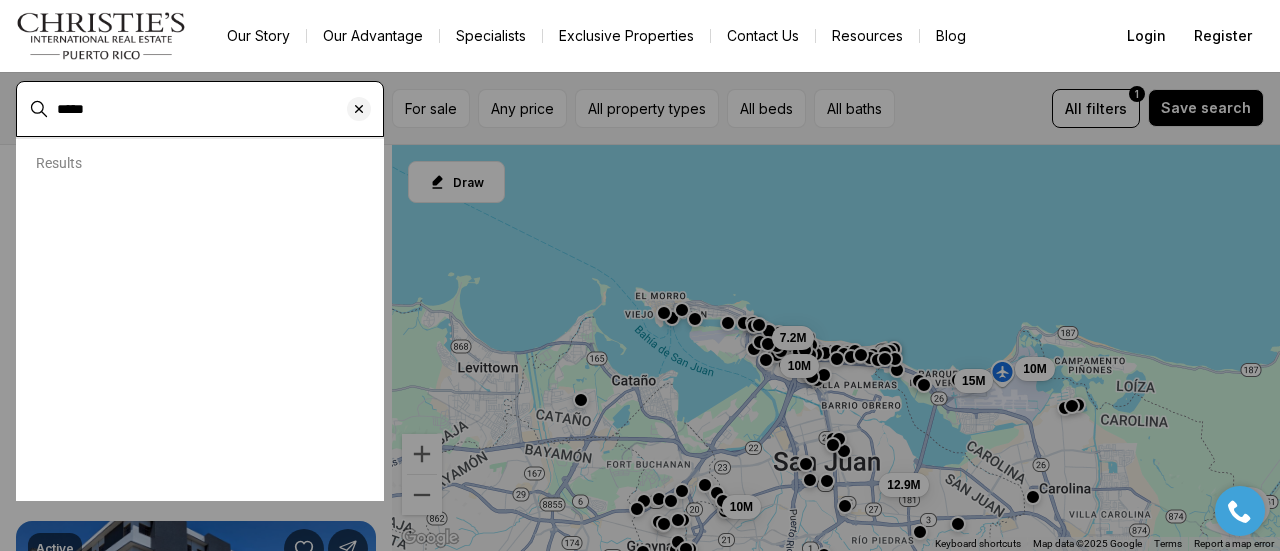 type on "*****" 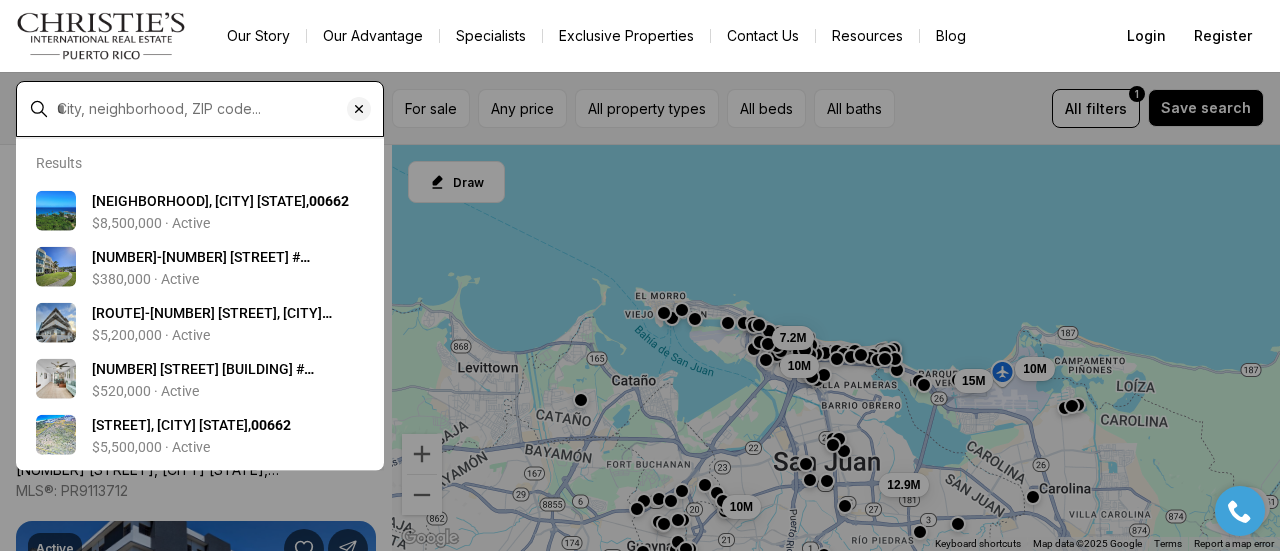 click at bounding box center (216, 109) 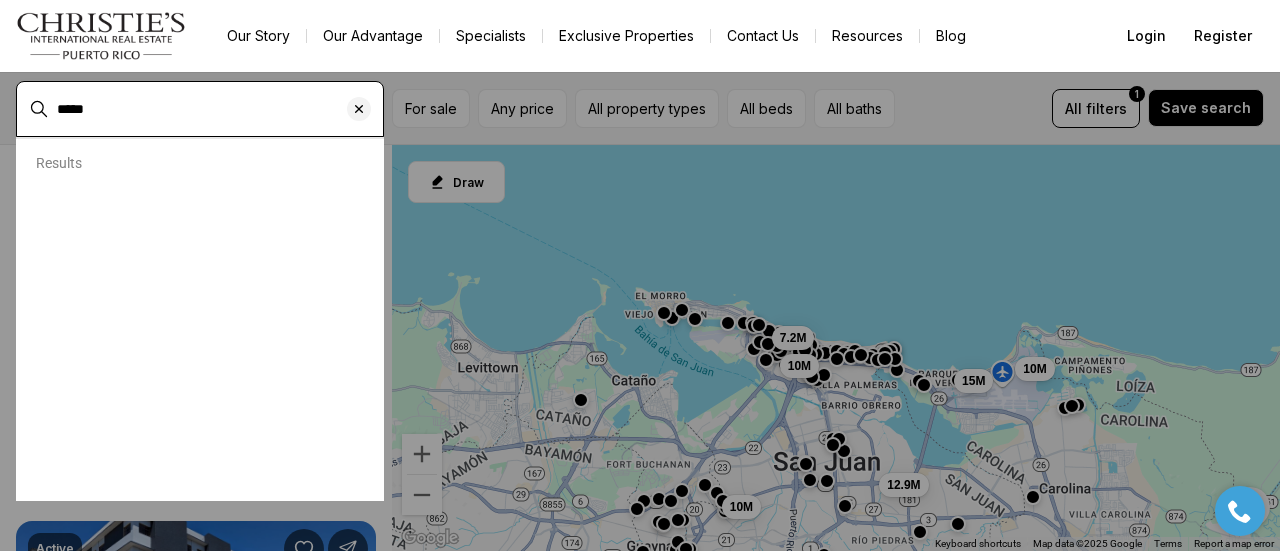 type on "*****" 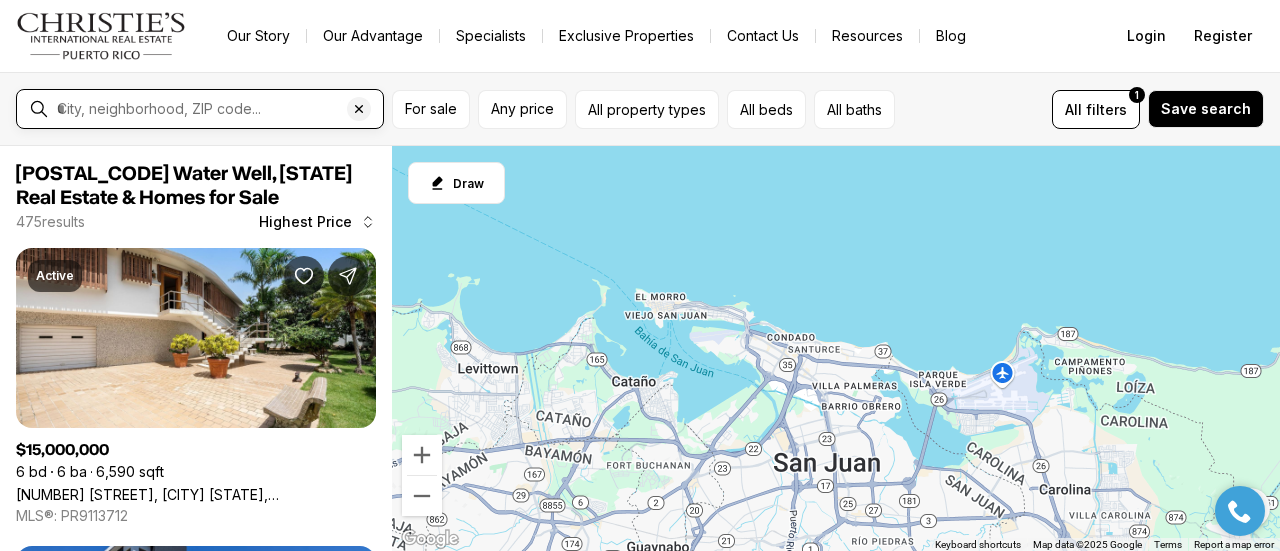 type on "**********" 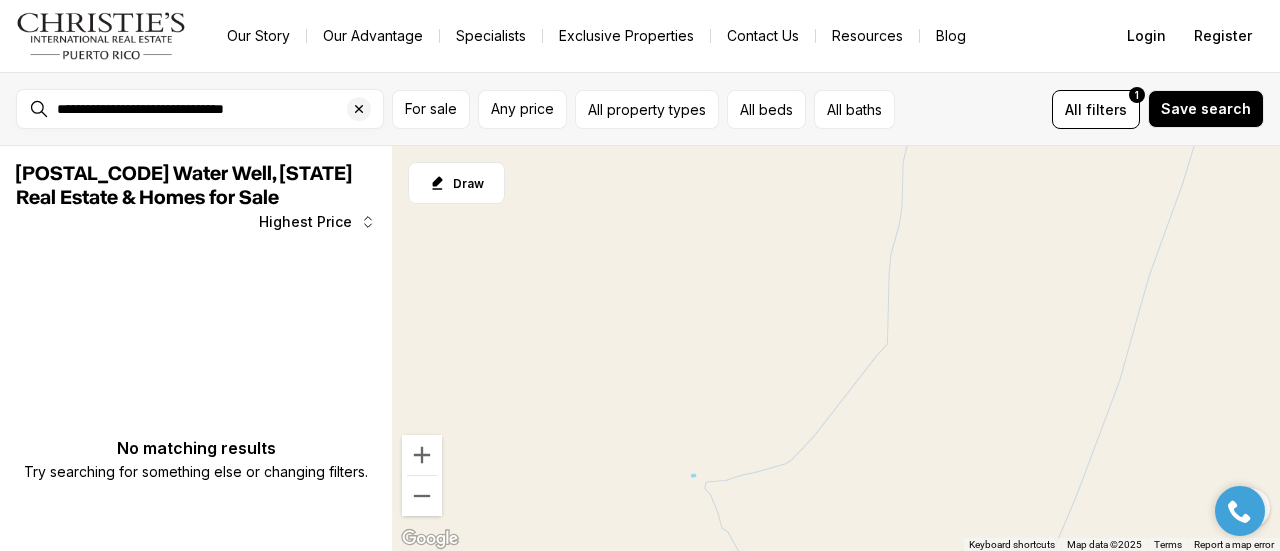 click at bounding box center [365, 109] 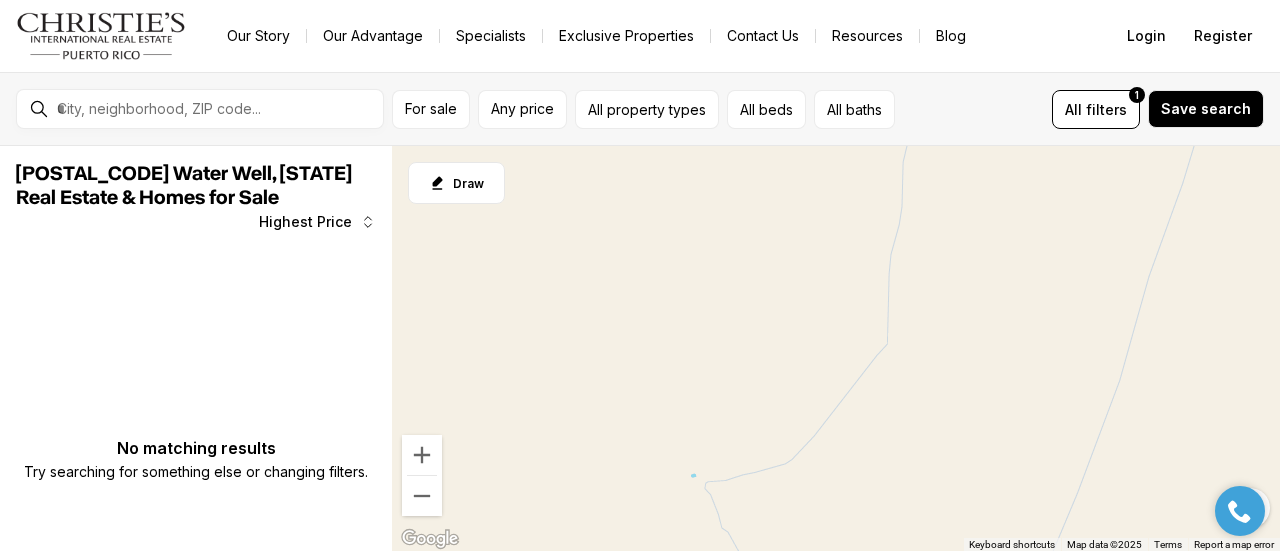 click at bounding box center (216, 109) 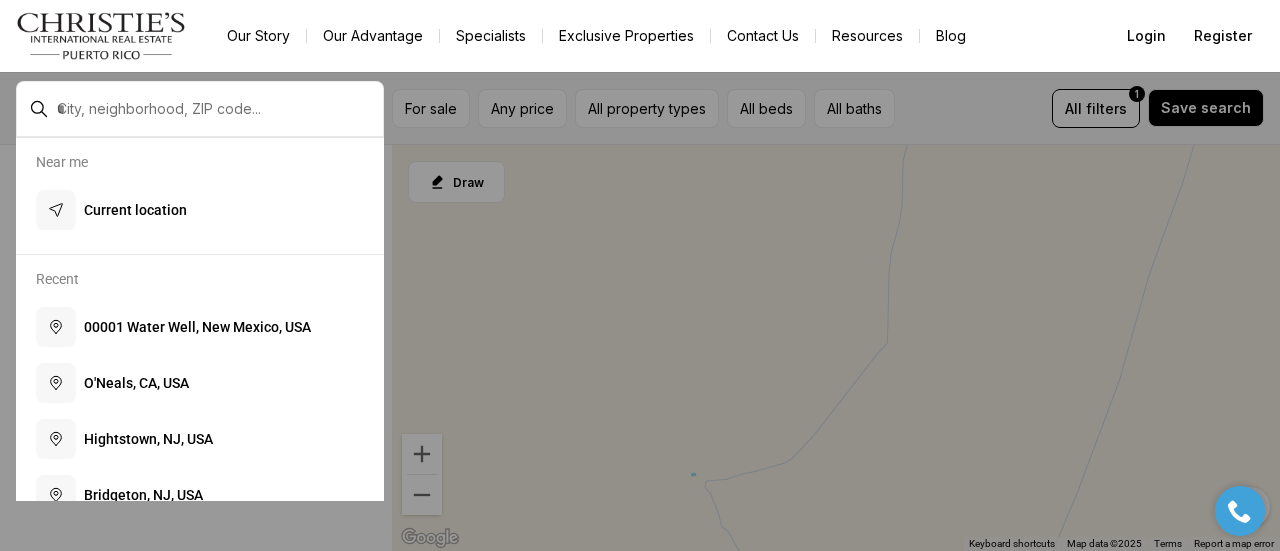 click at bounding box center (216, 109) 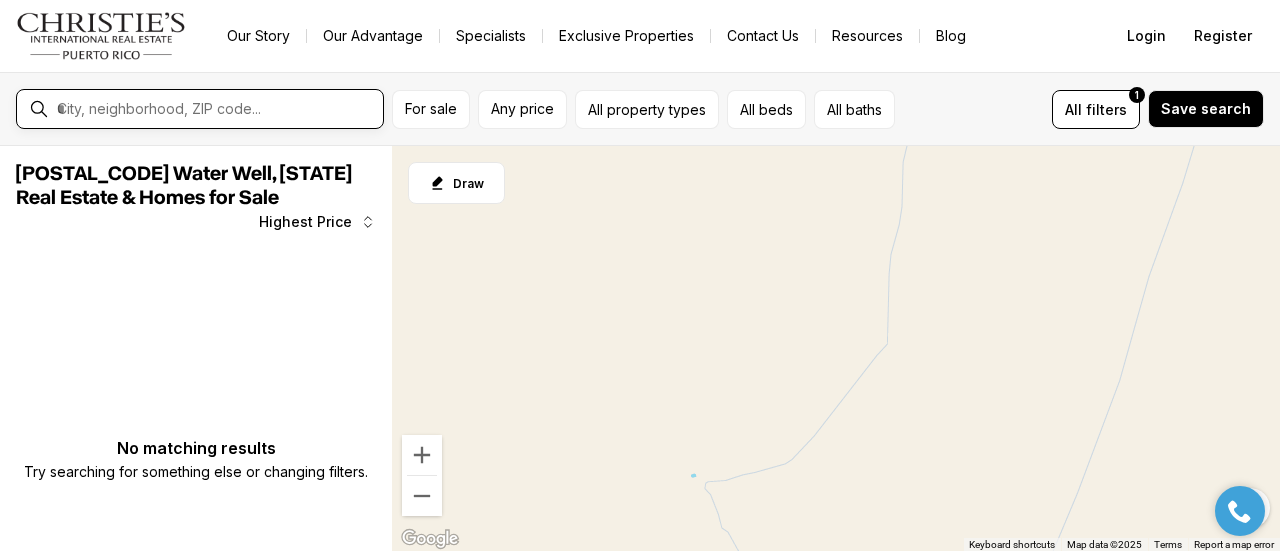 click at bounding box center (216, 109) 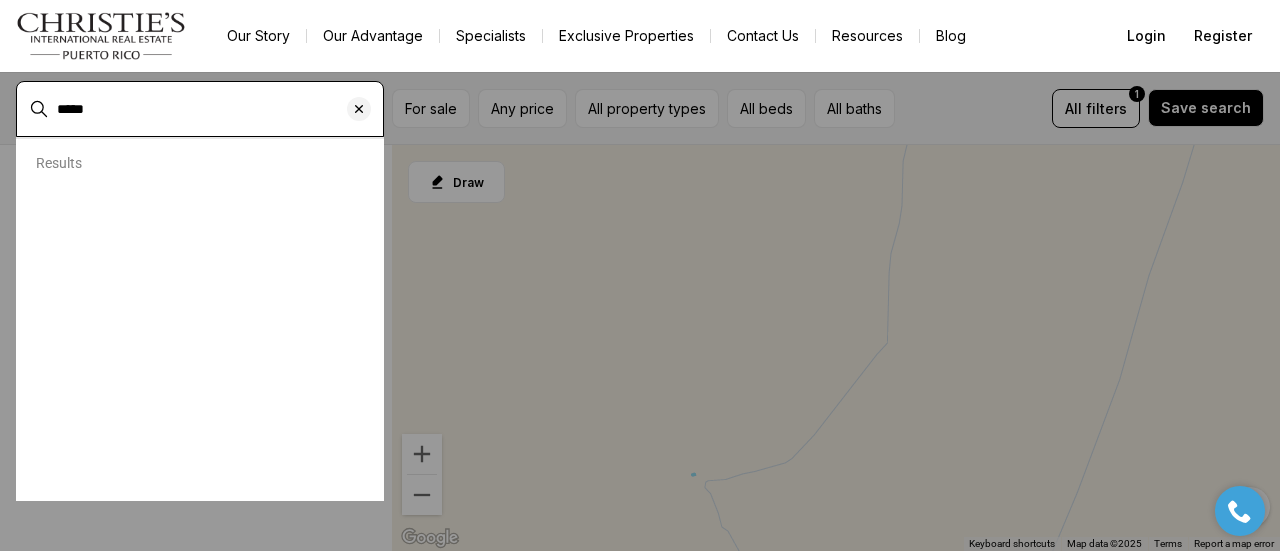 type on "**********" 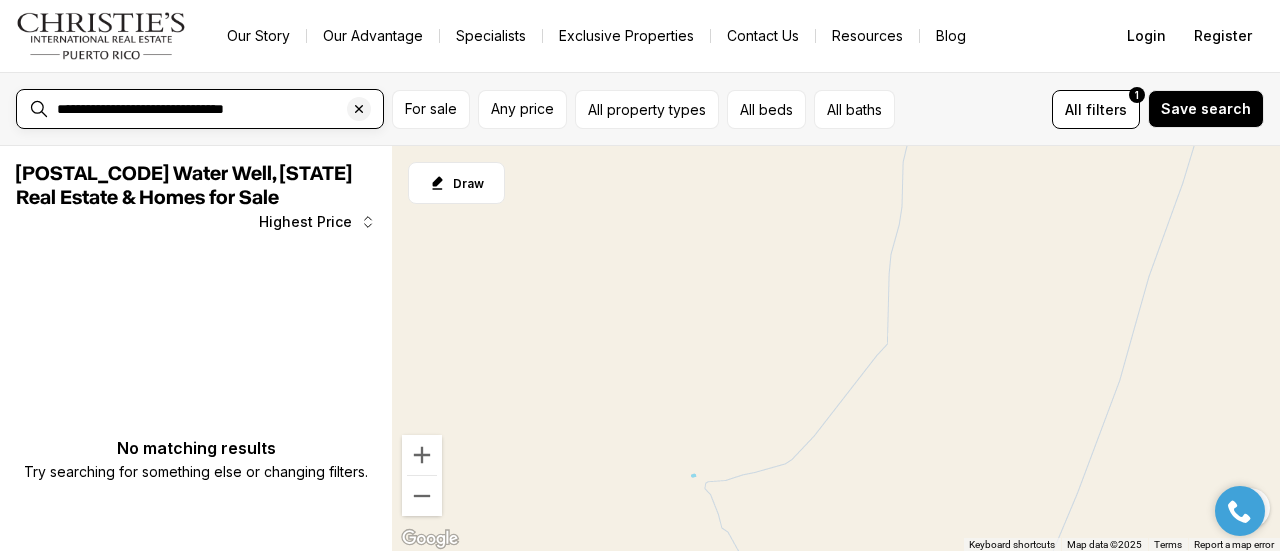 click on "**********" at bounding box center [216, 109] 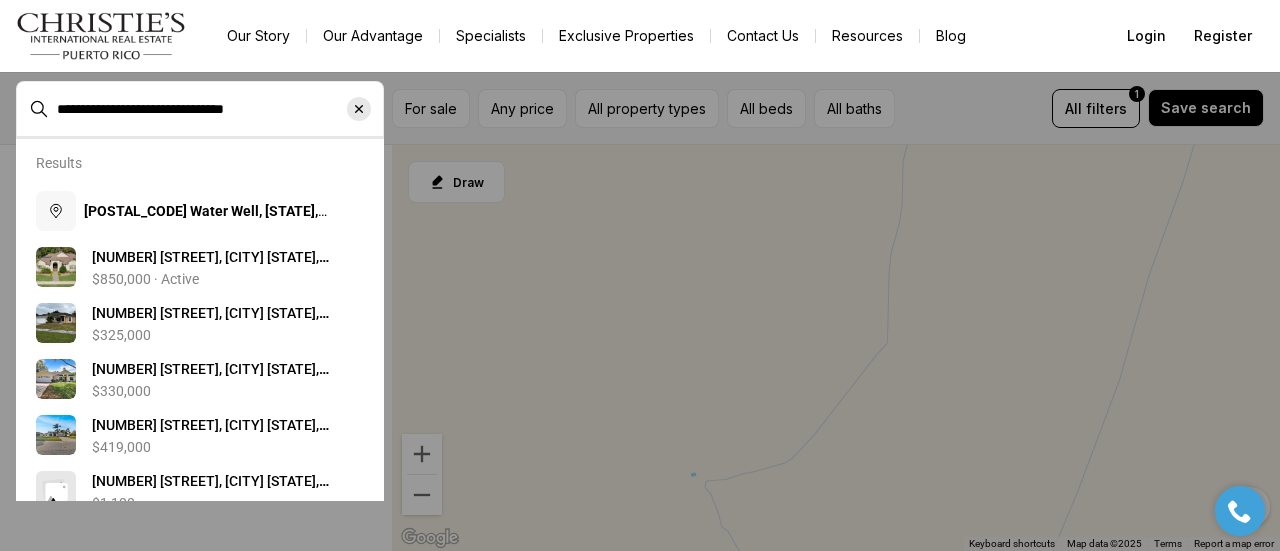 click 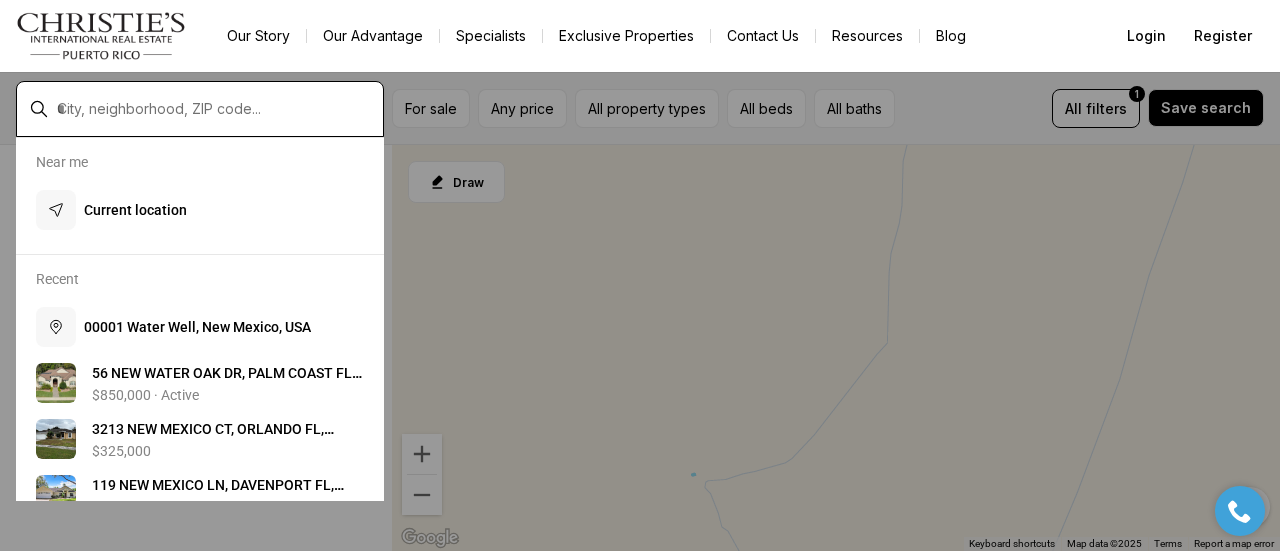 click at bounding box center [216, 109] 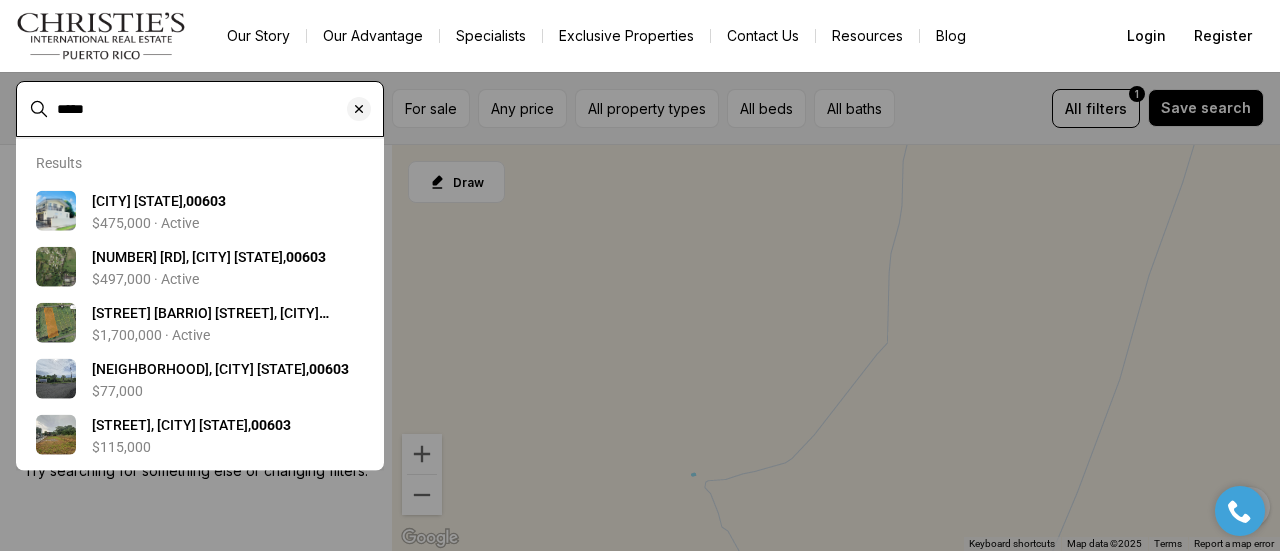 click on "*****" at bounding box center [216, 109] 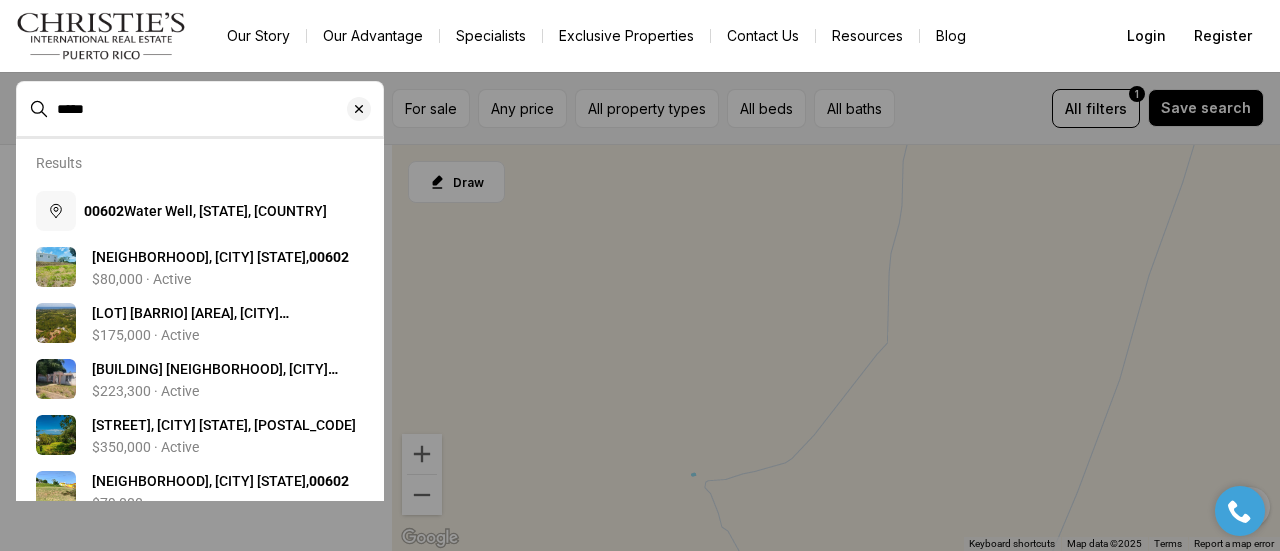 scroll, scrollTop: 26, scrollLeft: 0, axis: vertical 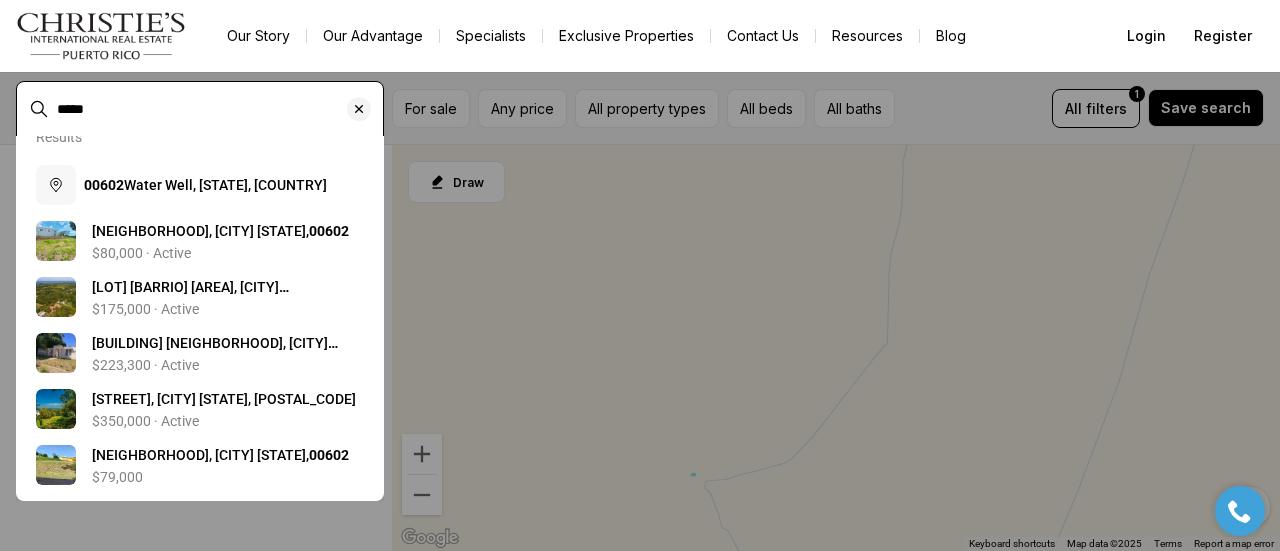 click on "*****" at bounding box center [216, 109] 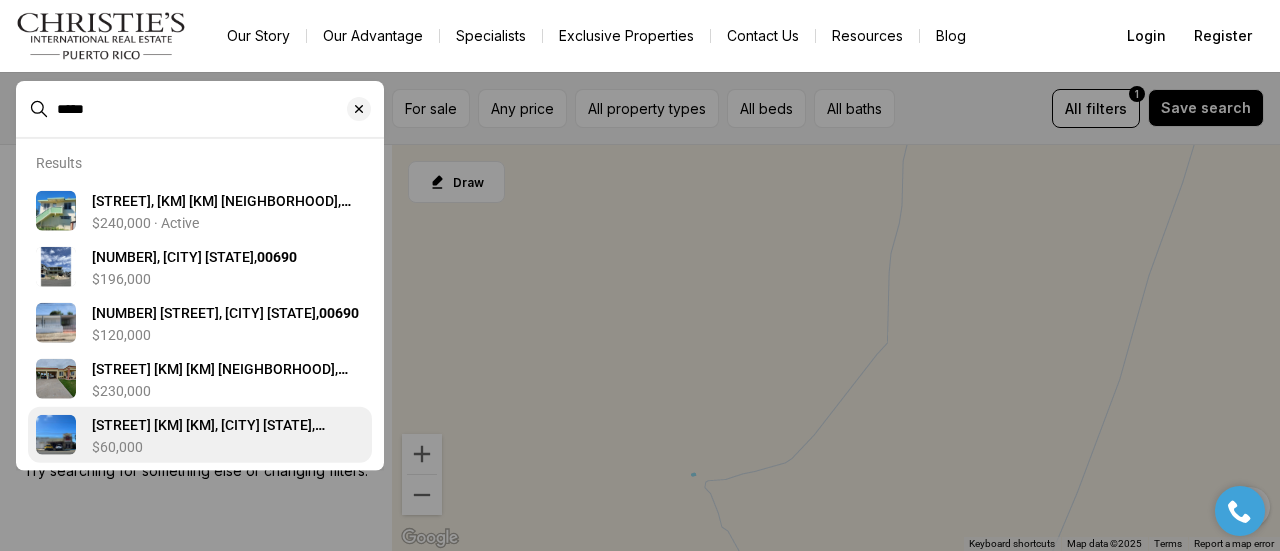 type on "*****" 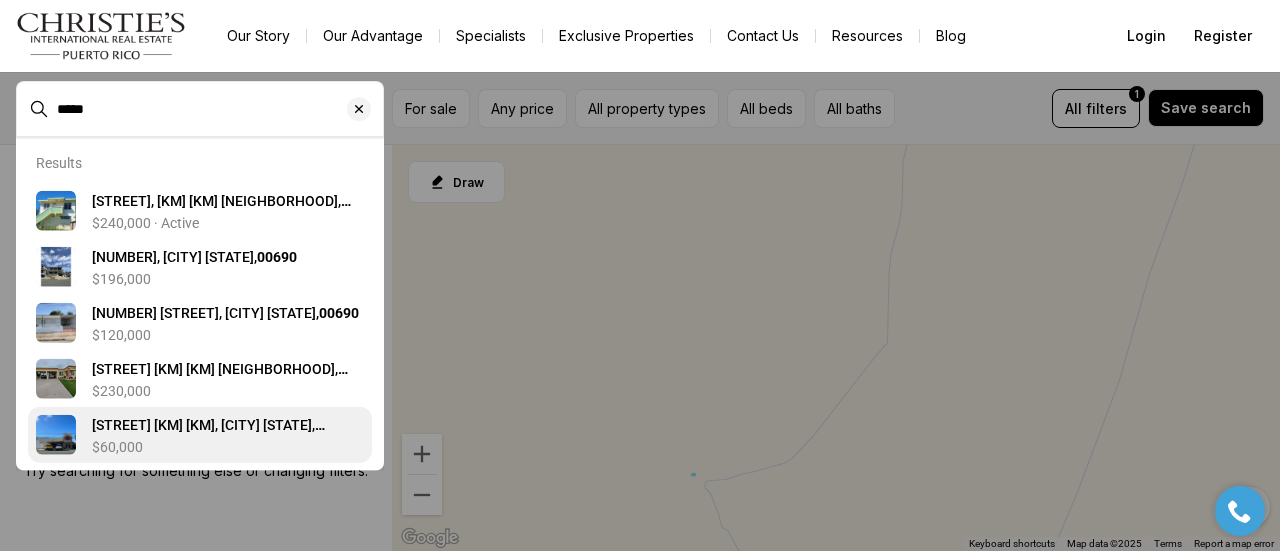click on "[STREET] [LOCATION], [STATE] [POSTAL_CODE]" at bounding box center (208, 435) 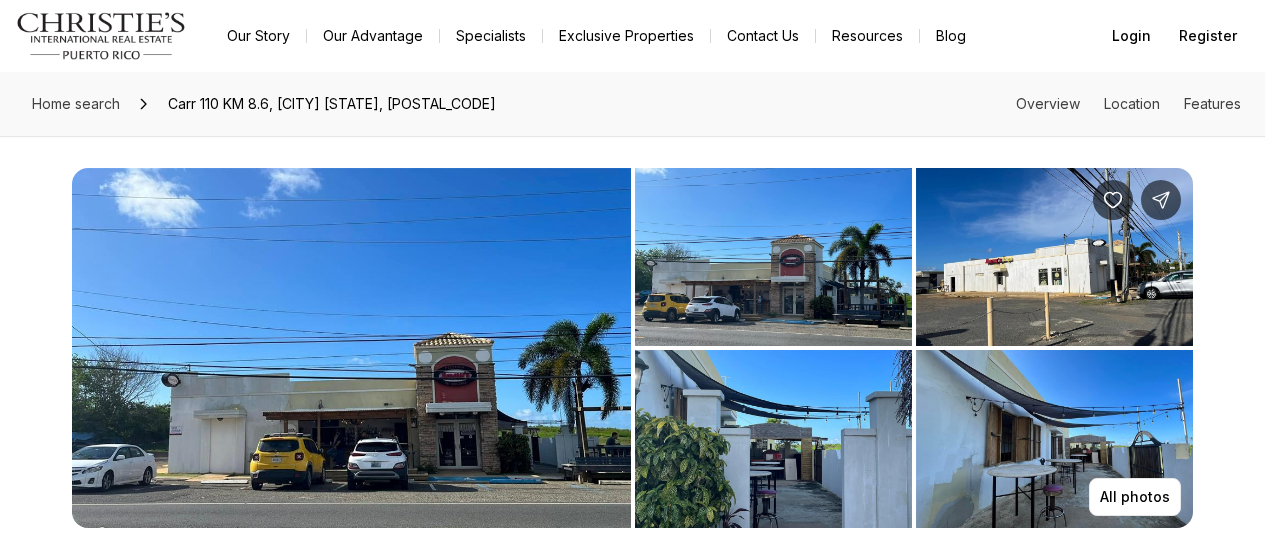 scroll, scrollTop: 0, scrollLeft: 0, axis: both 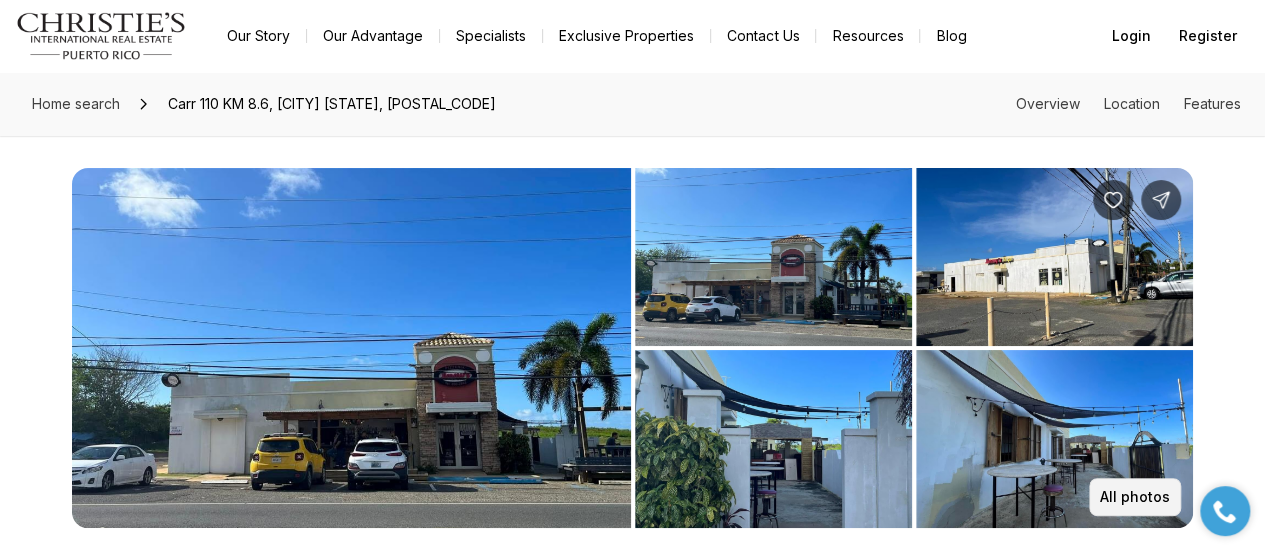 click on "All photos" at bounding box center (1135, 497) 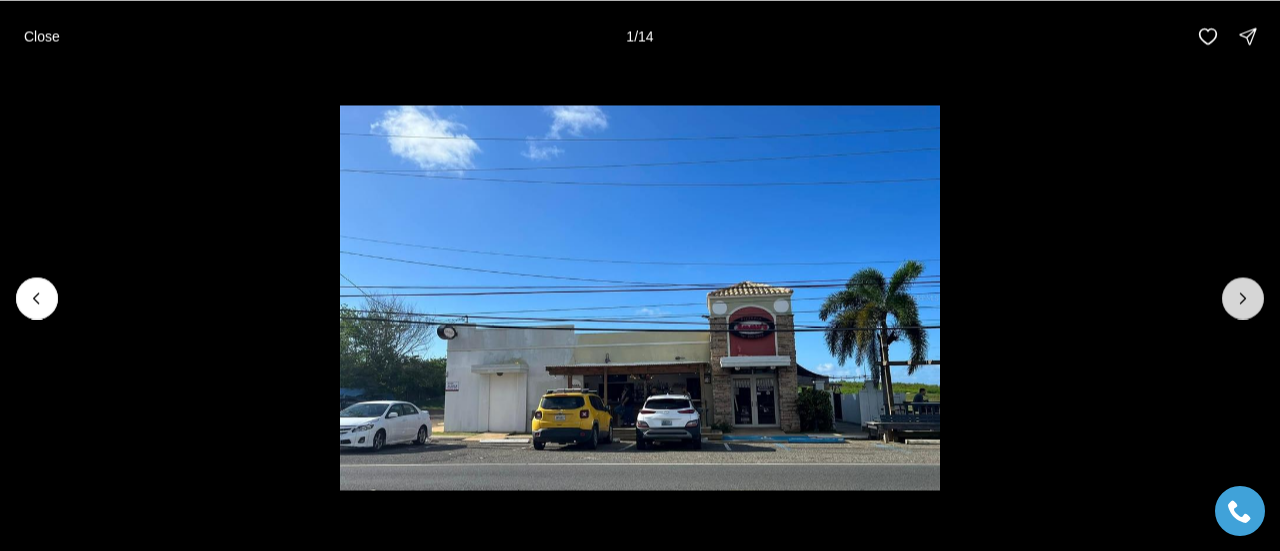 click 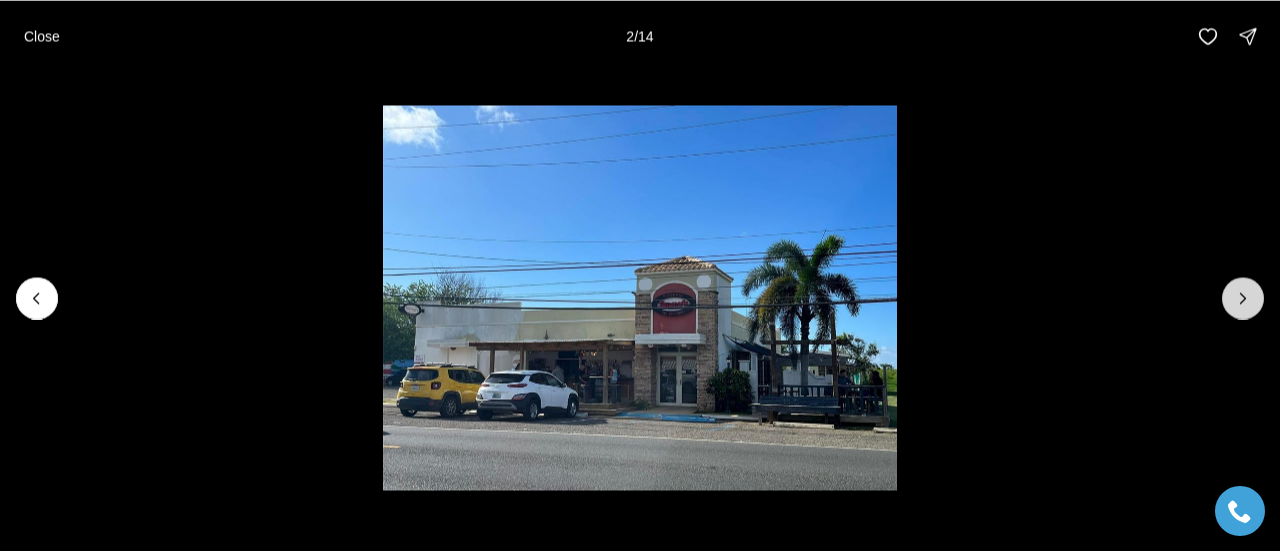 click 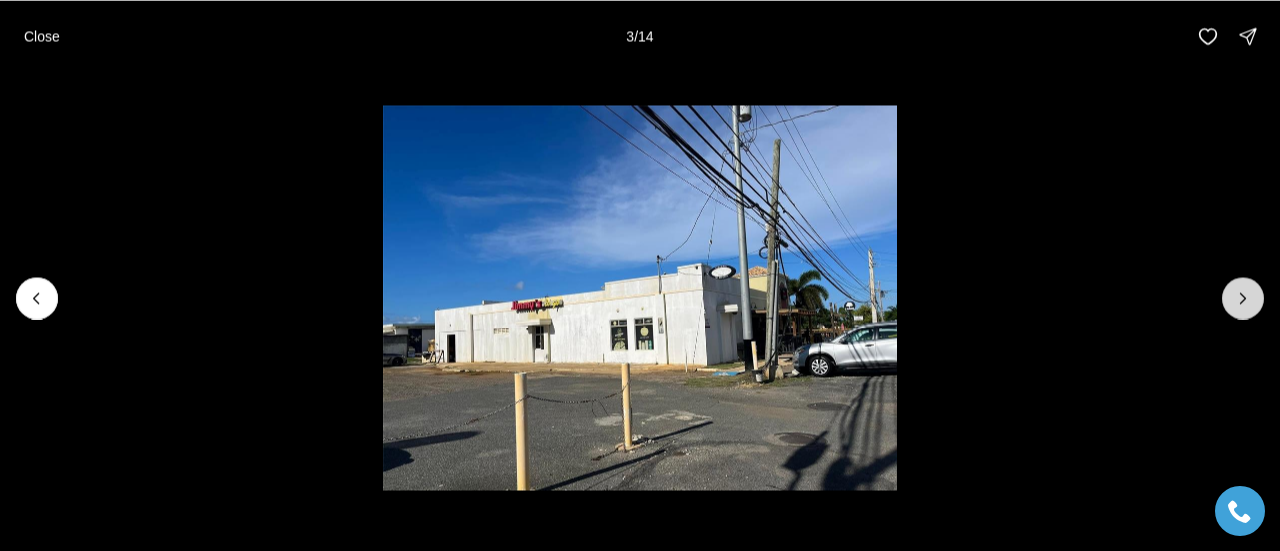 click 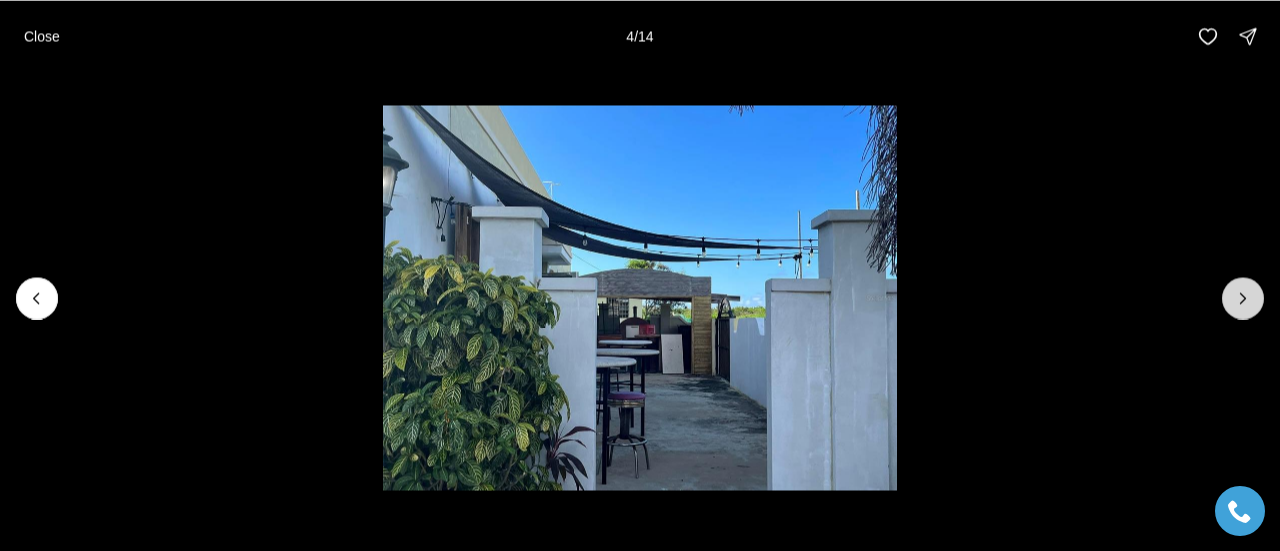 click 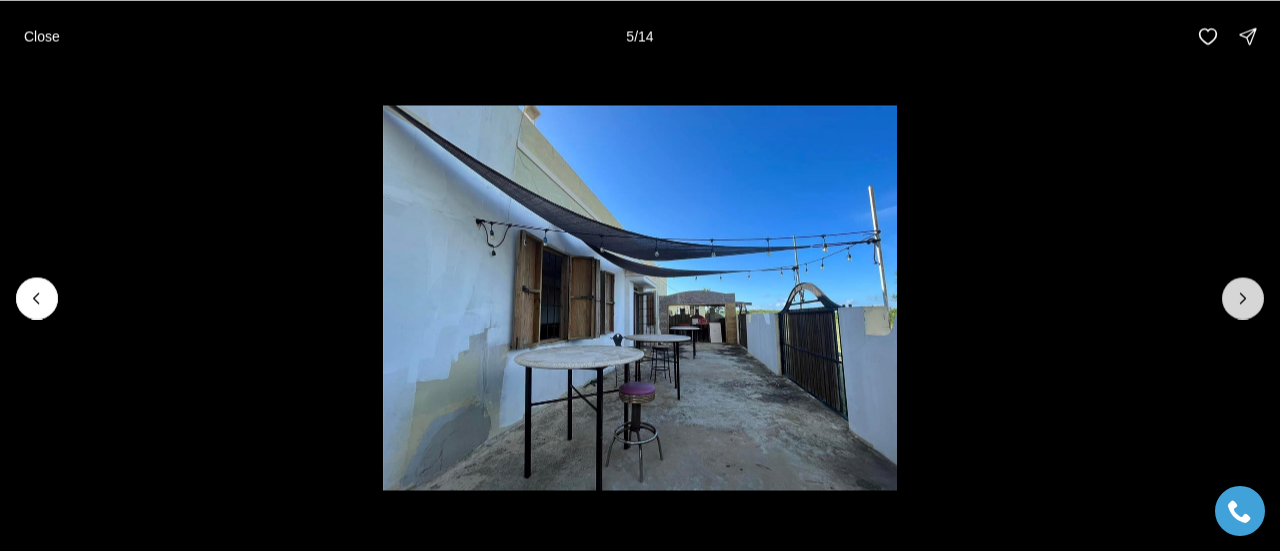 click 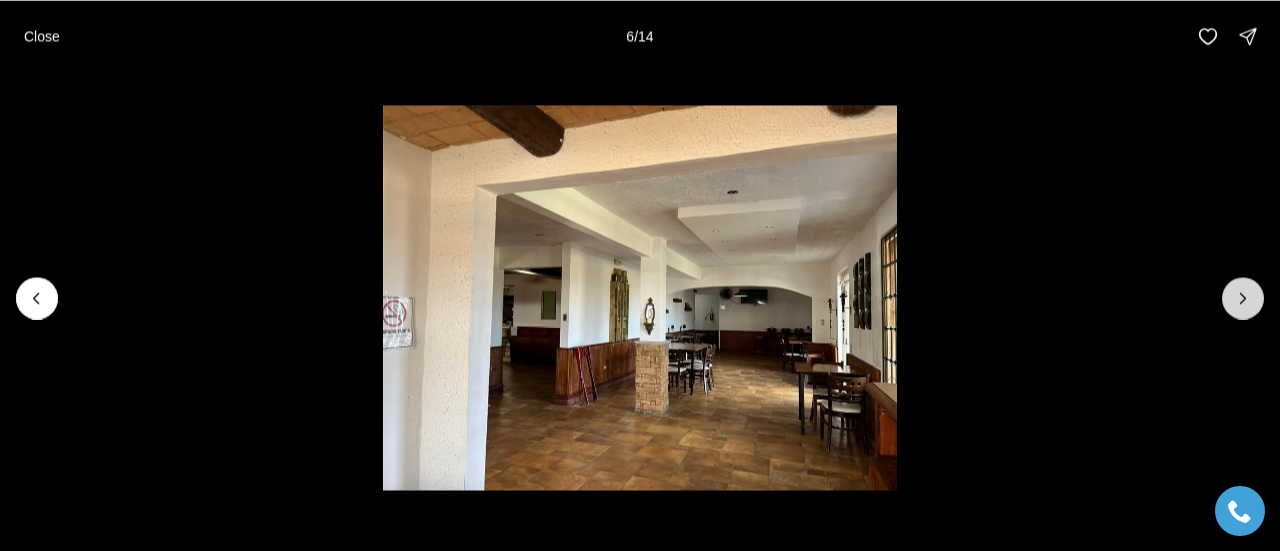 click 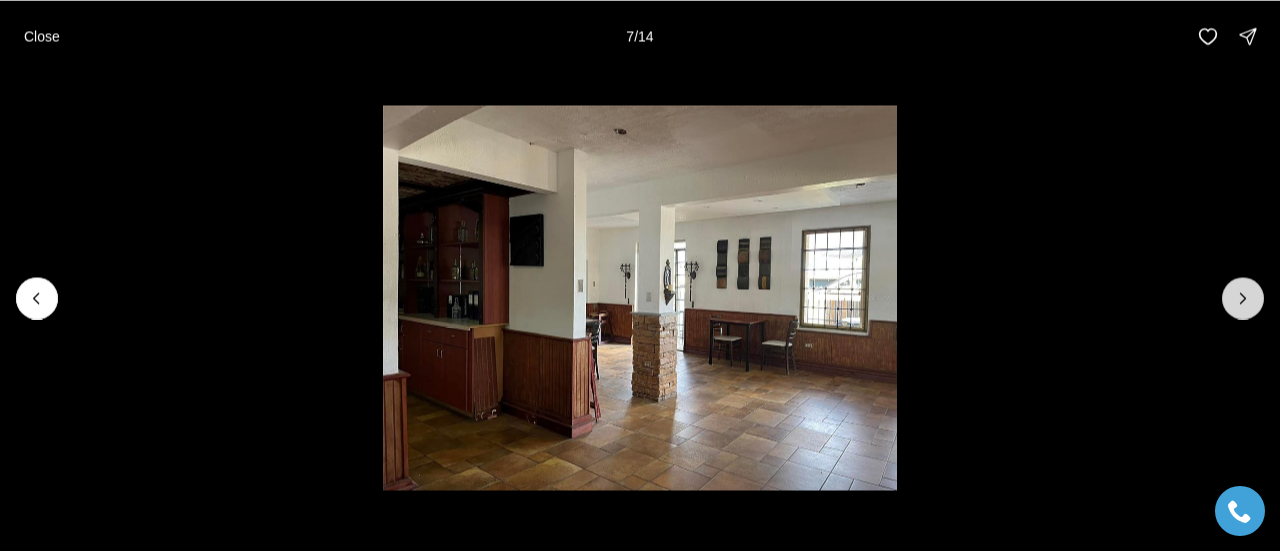 click 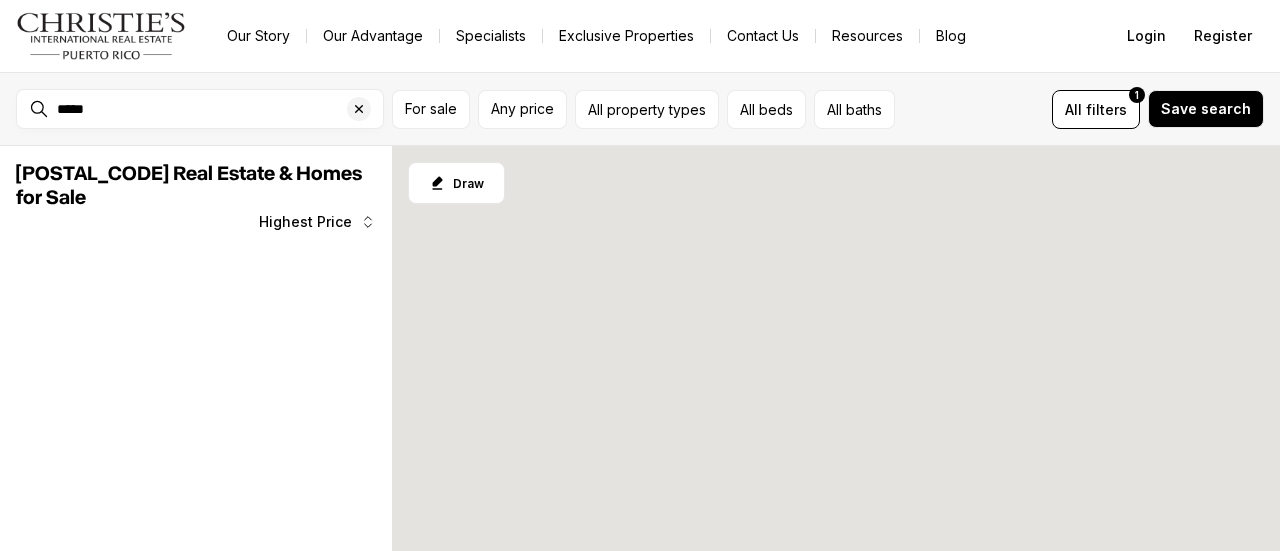 scroll, scrollTop: 0, scrollLeft: 0, axis: both 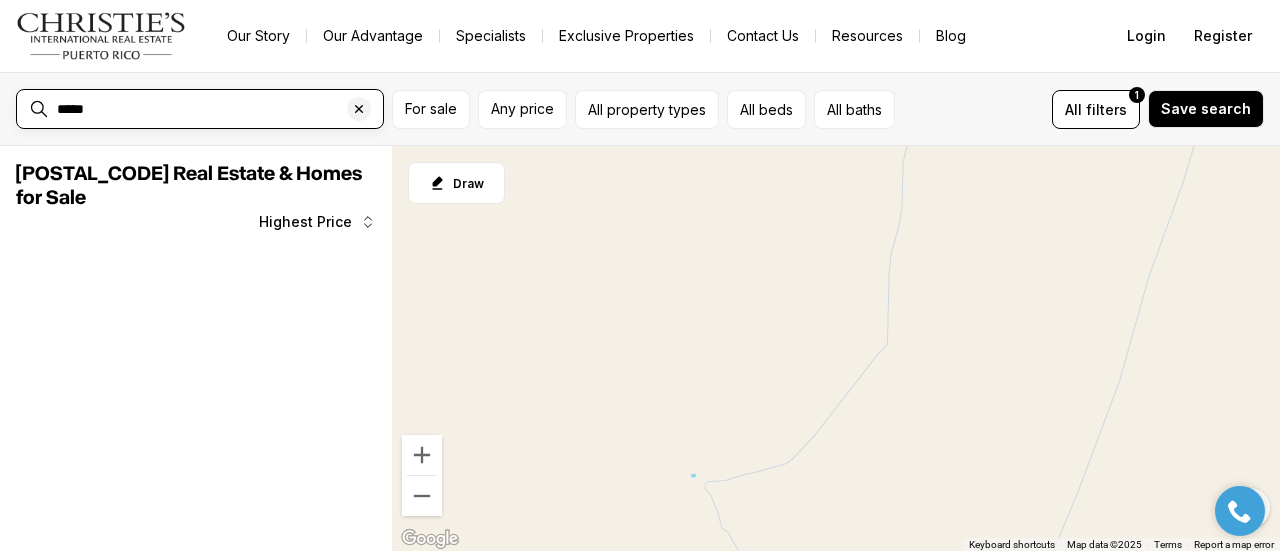 click on "*****" at bounding box center [216, 109] 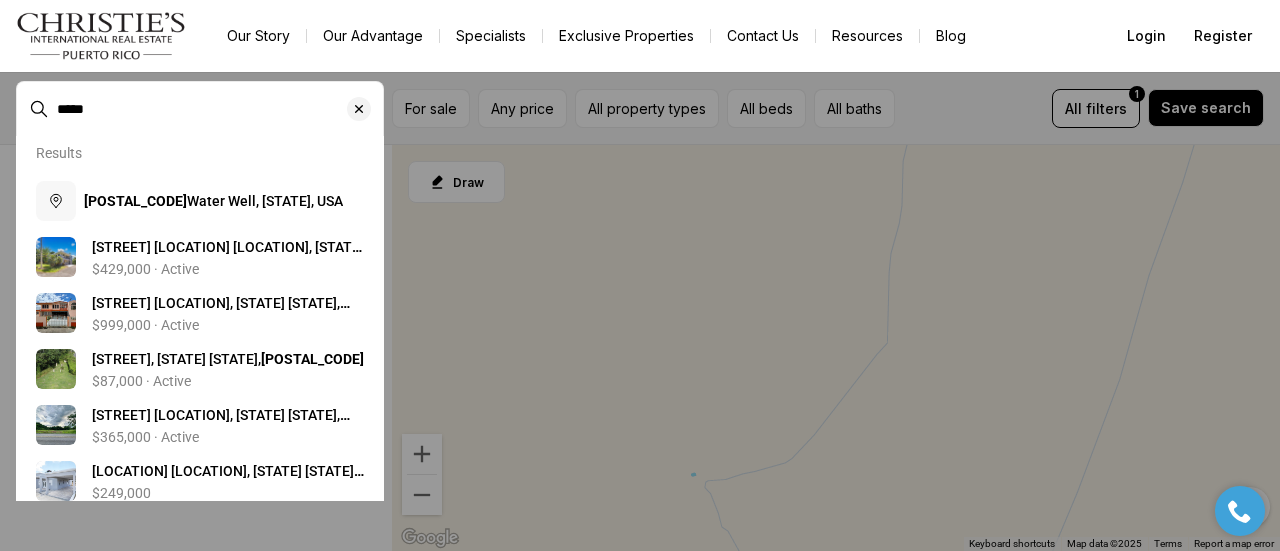 scroll, scrollTop: 26, scrollLeft: 0, axis: vertical 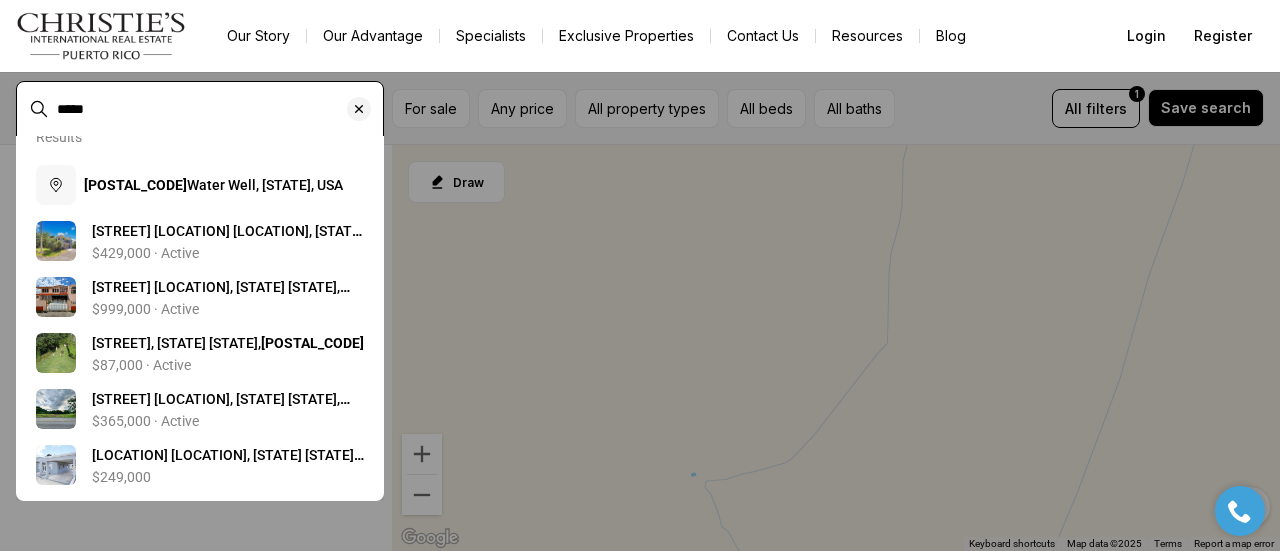 click on "*****" at bounding box center (216, 109) 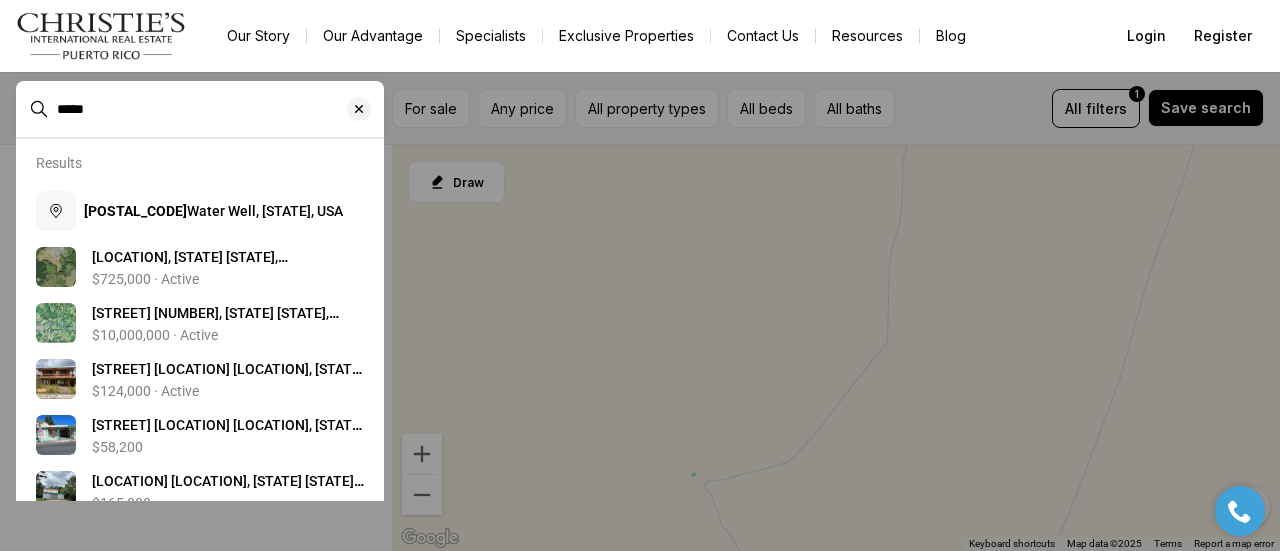 type on "*****" 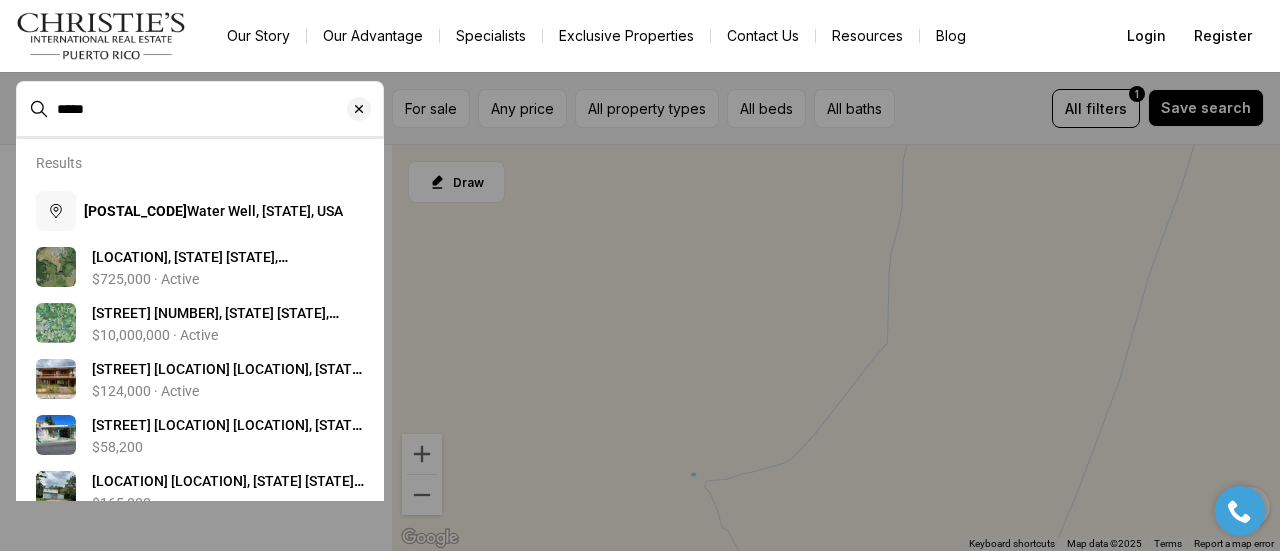 scroll, scrollTop: 26, scrollLeft: 0, axis: vertical 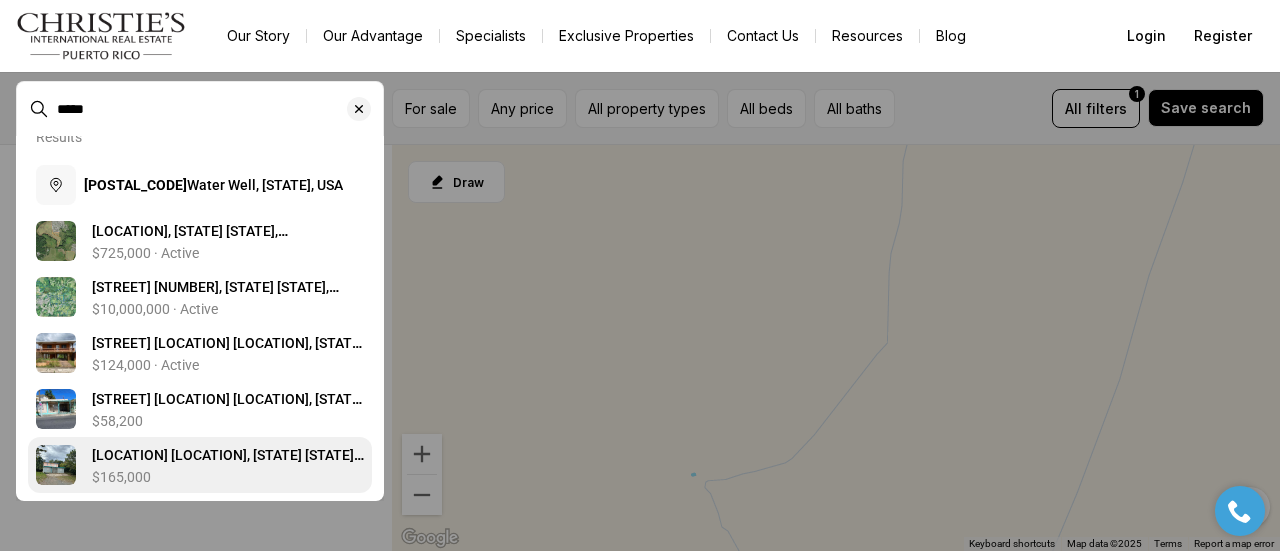 click on "[LOCATION] [LOCATION], [STATE] [STATE], [POSTAL_CODE]" at bounding box center [228, 465] 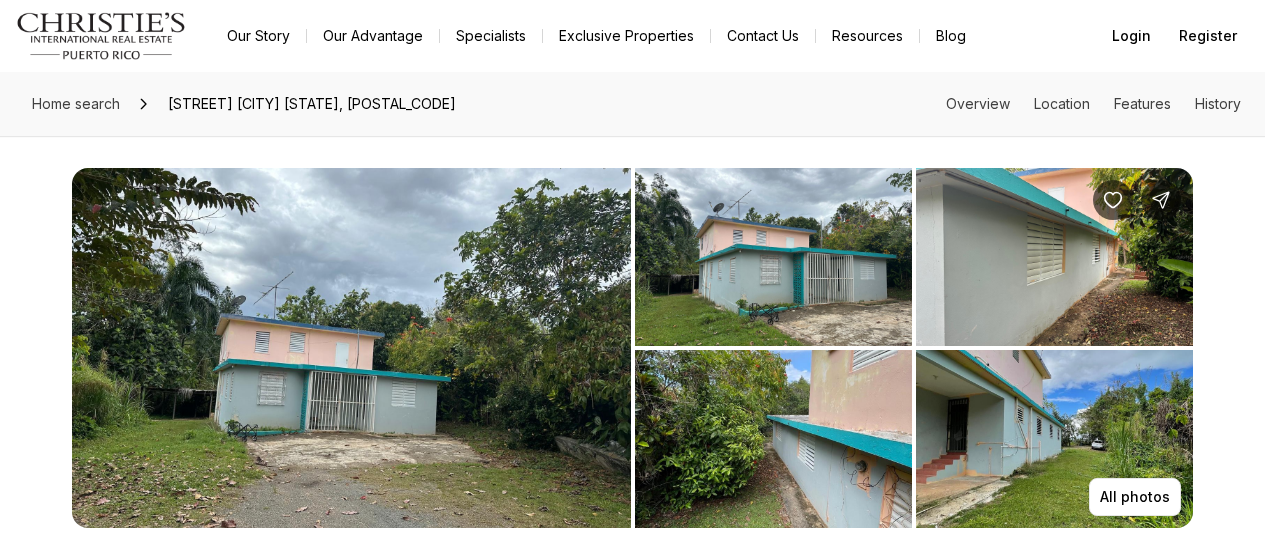 scroll, scrollTop: 0, scrollLeft: 0, axis: both 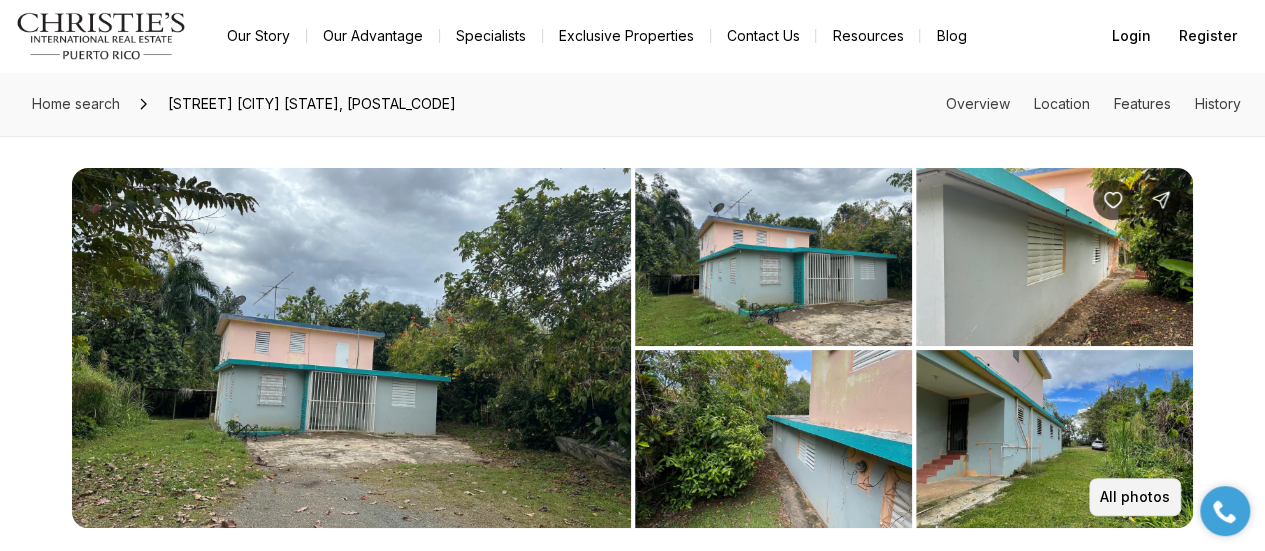 click on "All photos" at bounding box center [1135, 497] 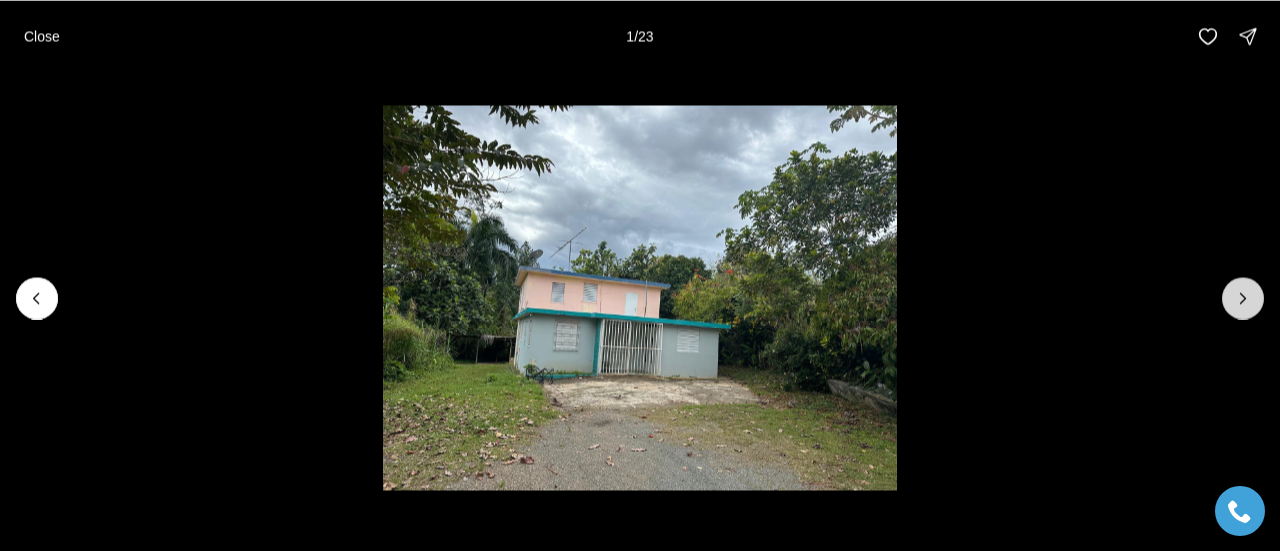 click 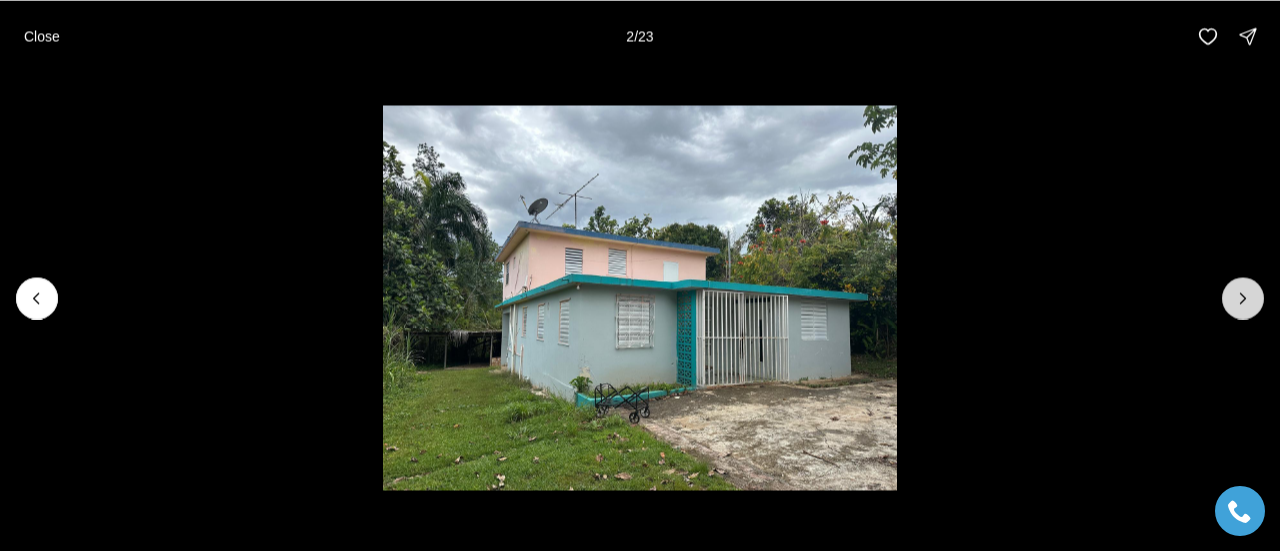 click 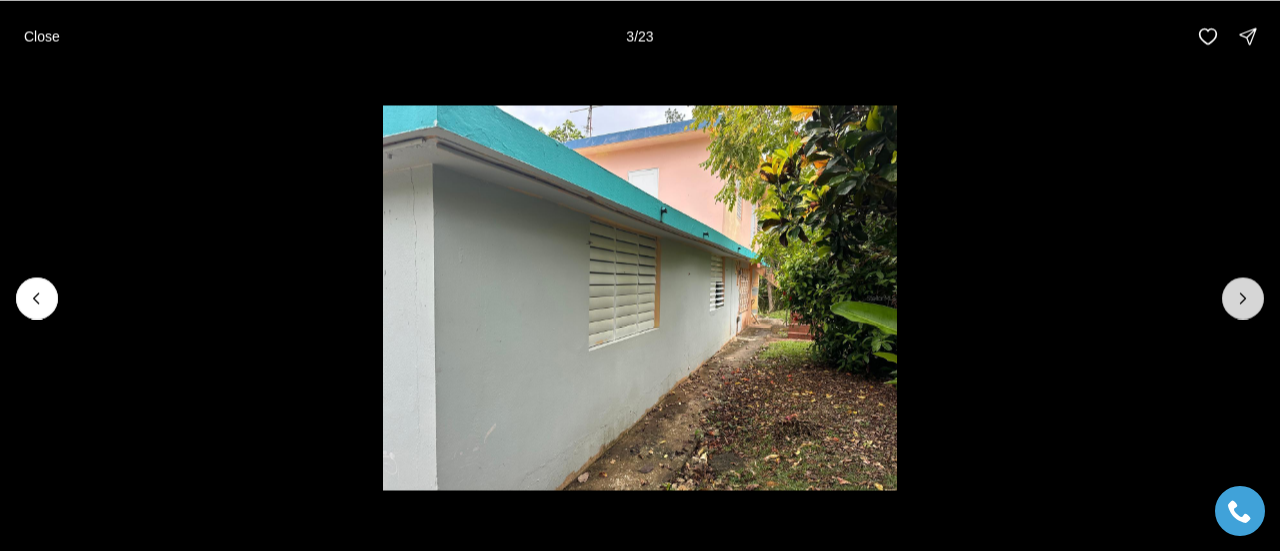 click 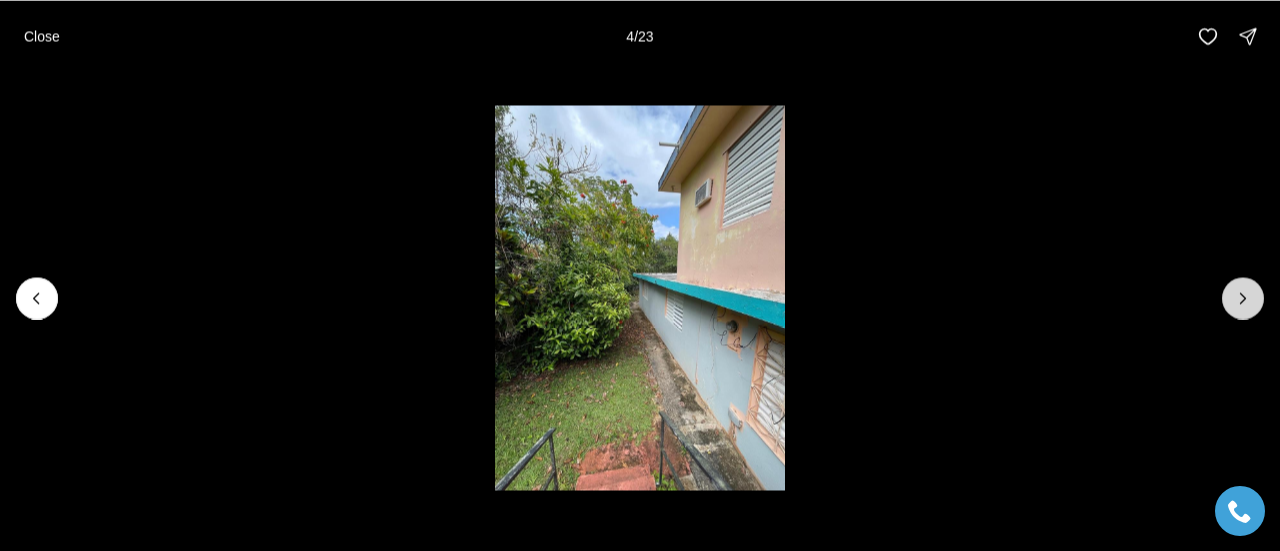click 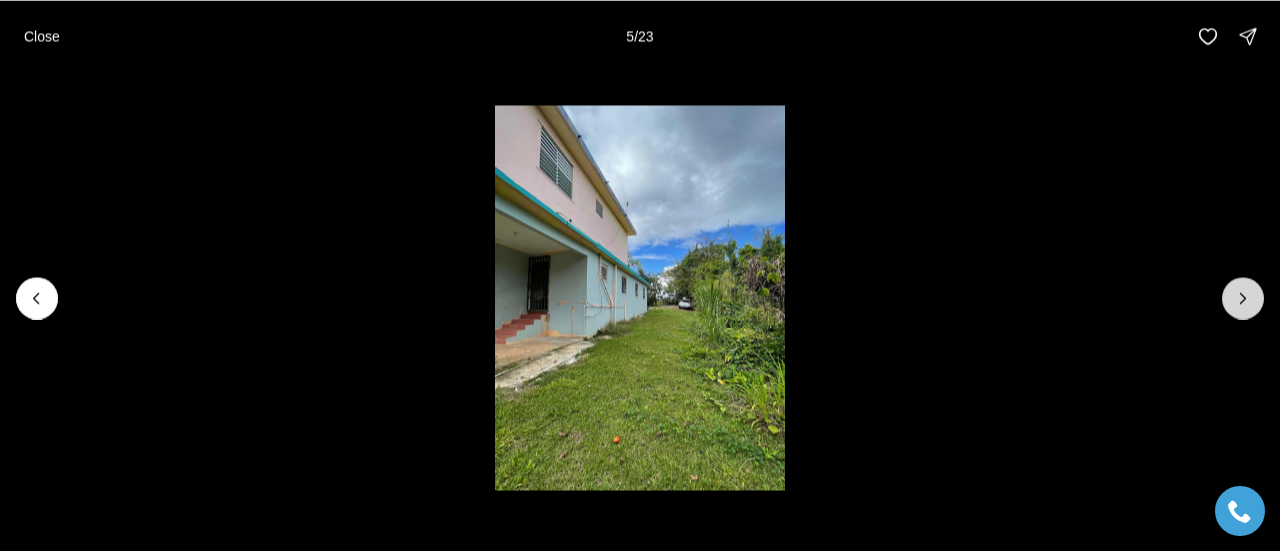 click 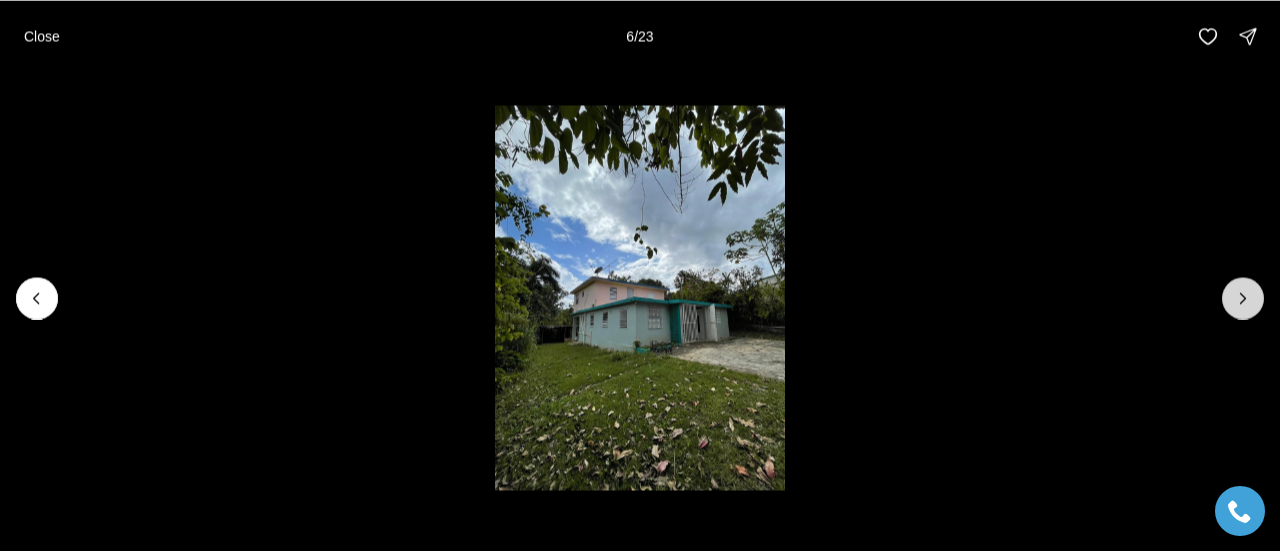 click 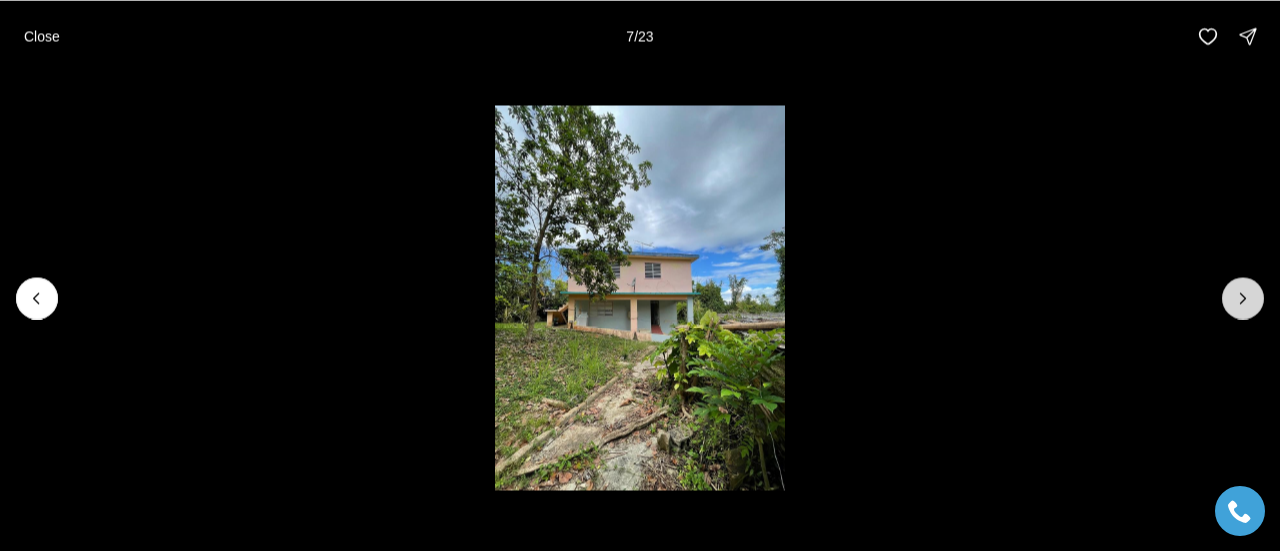 click 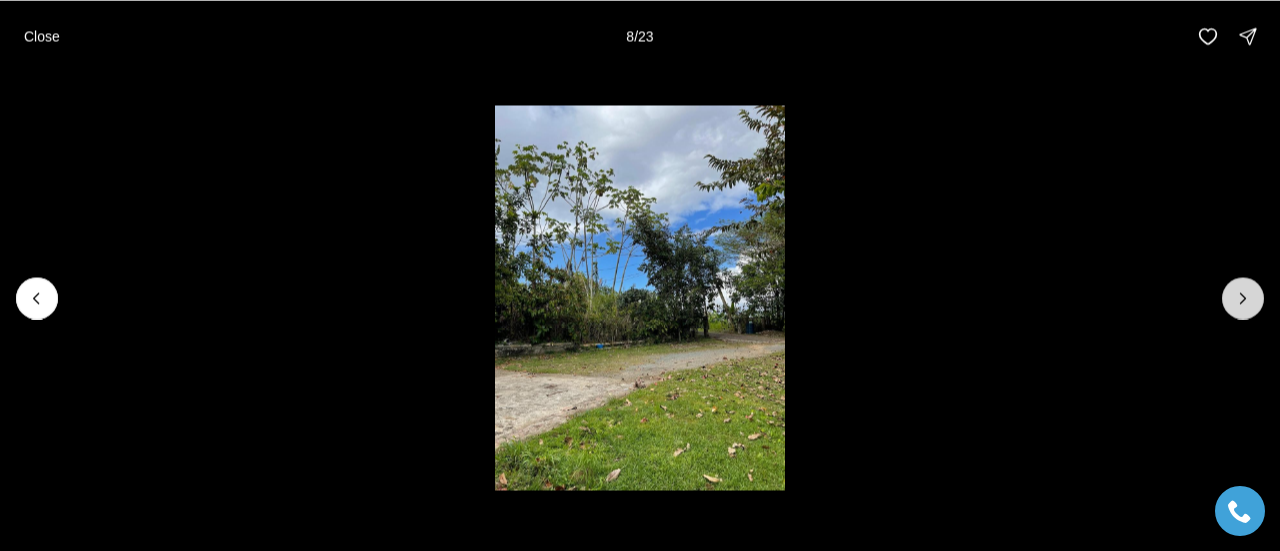 click 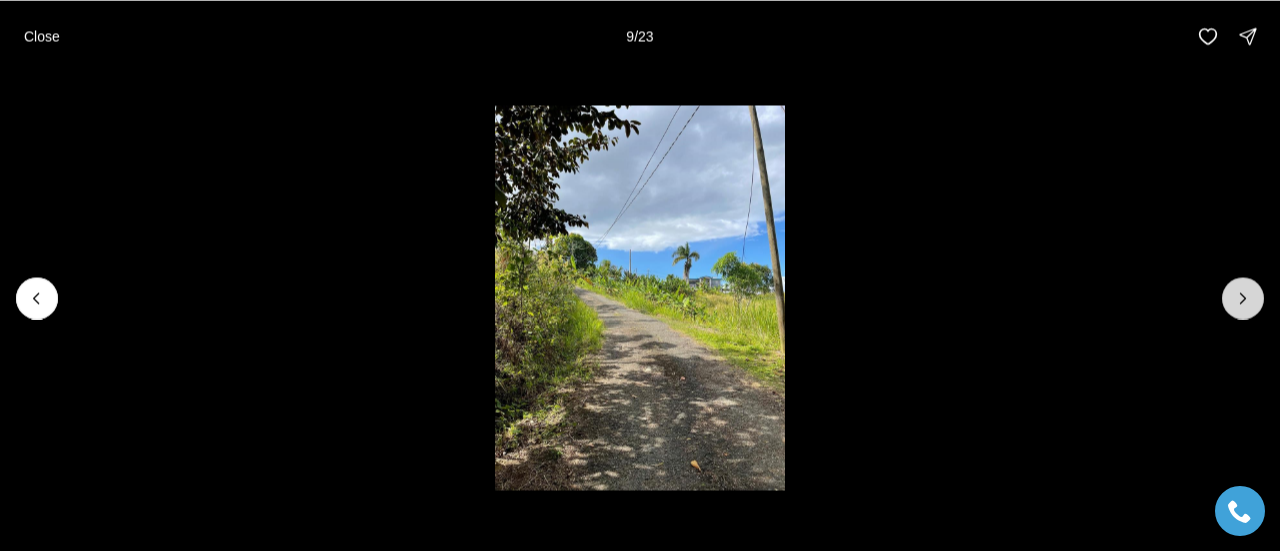 click 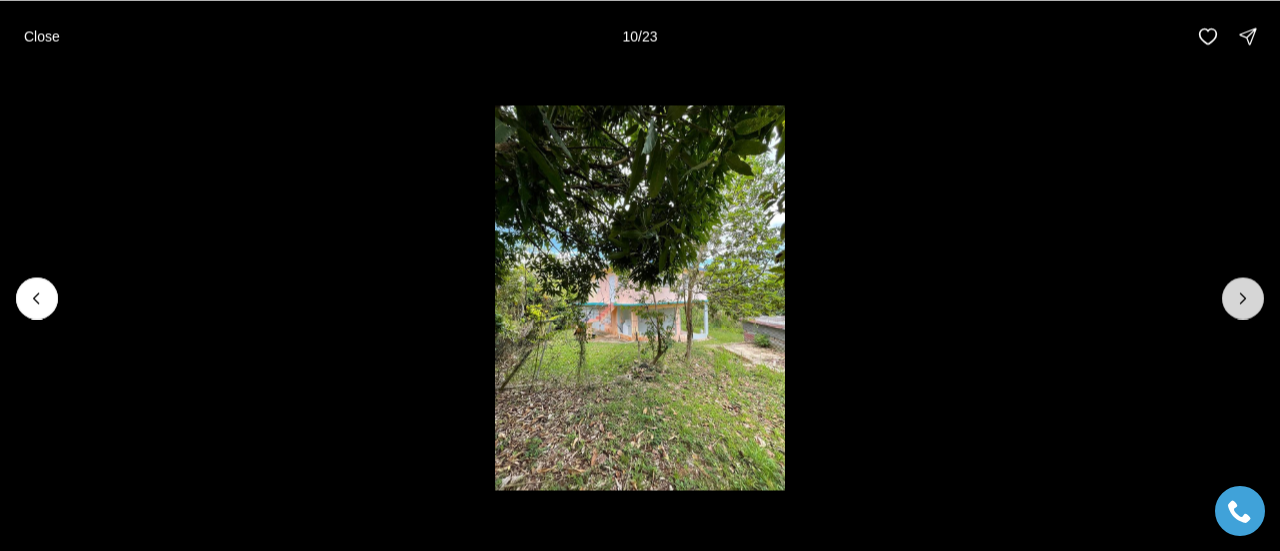 click 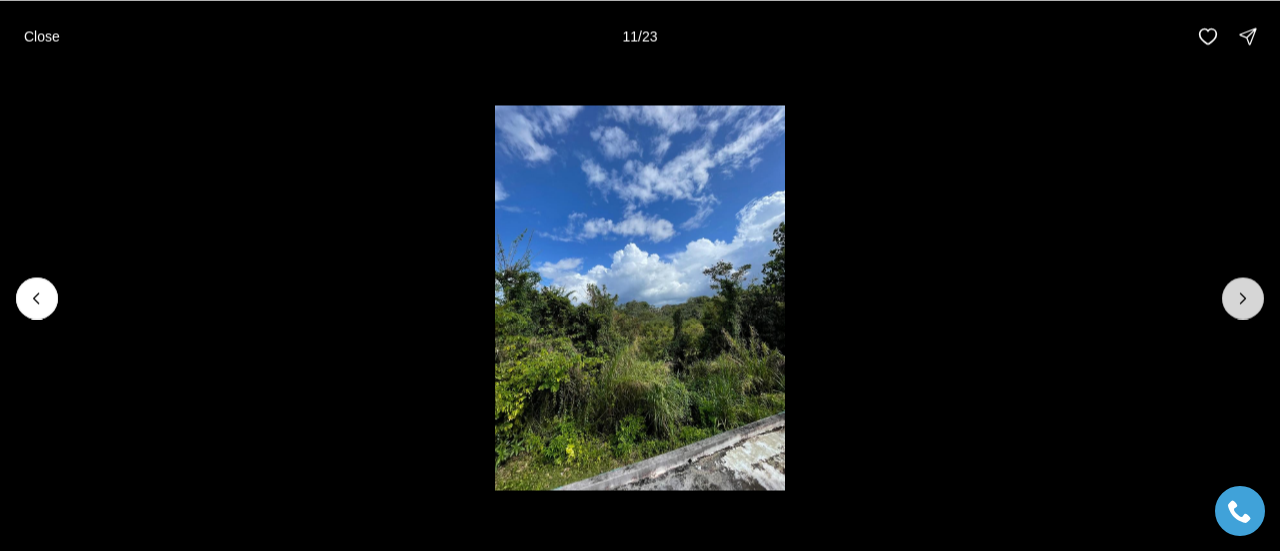 click 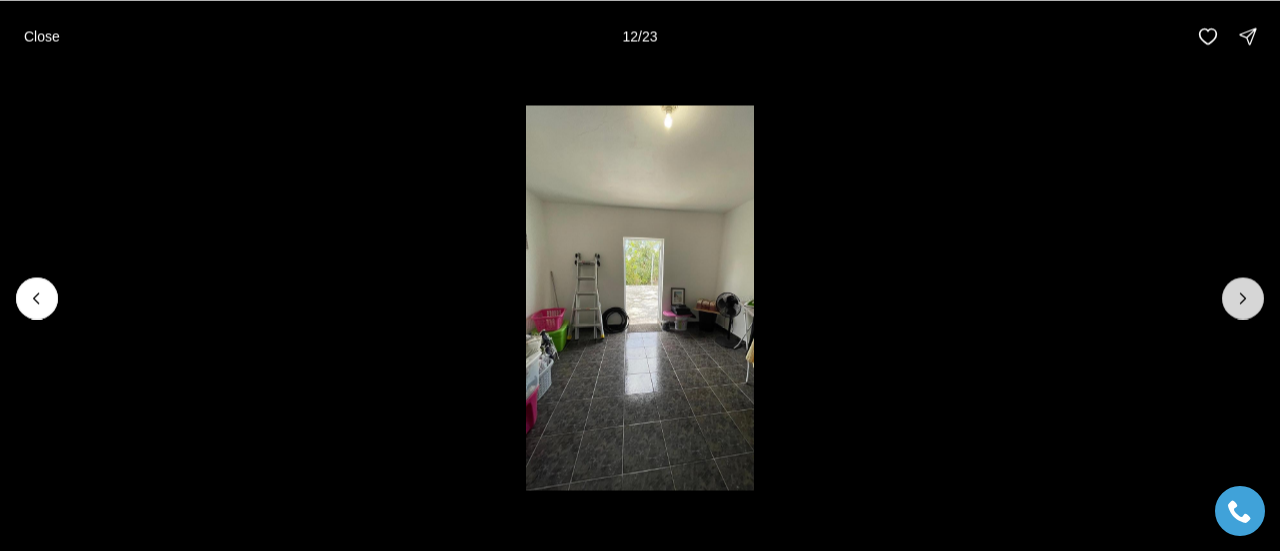 click 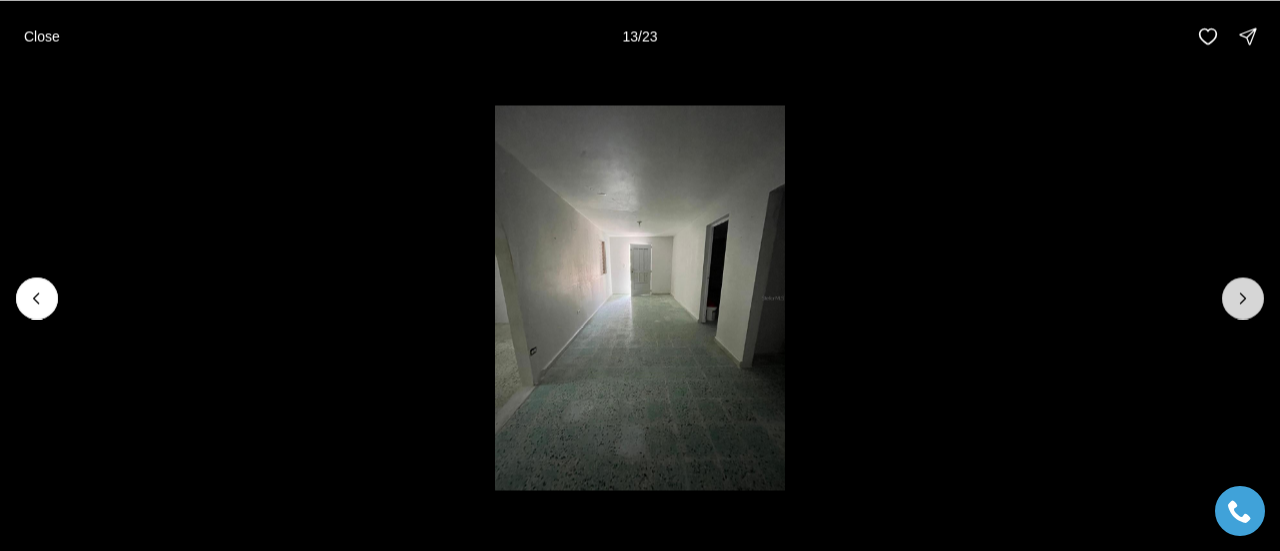 click 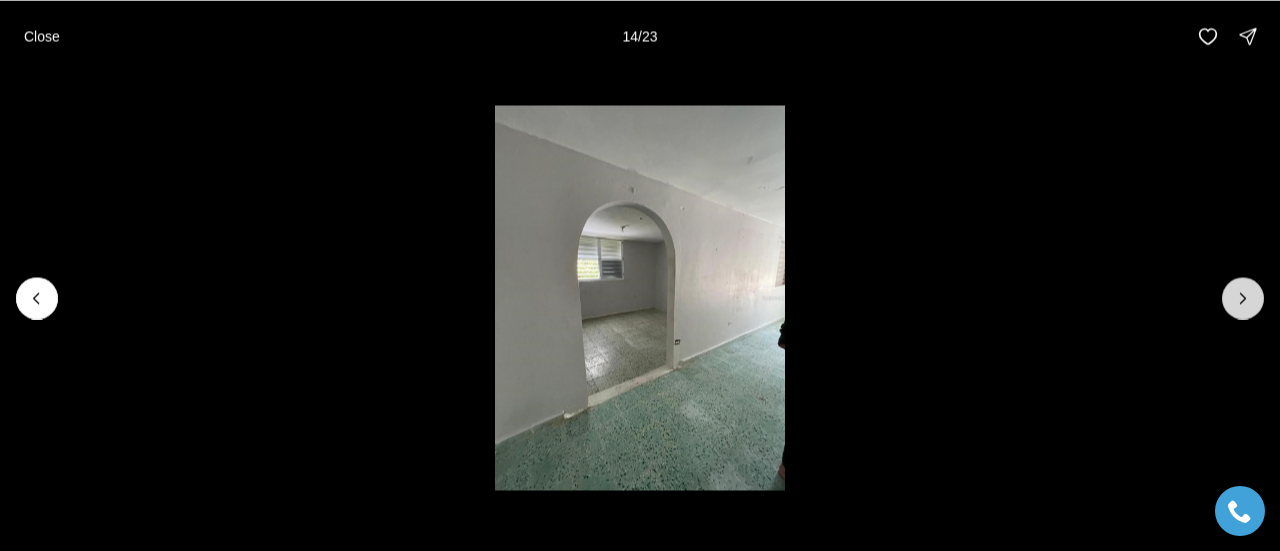 click 